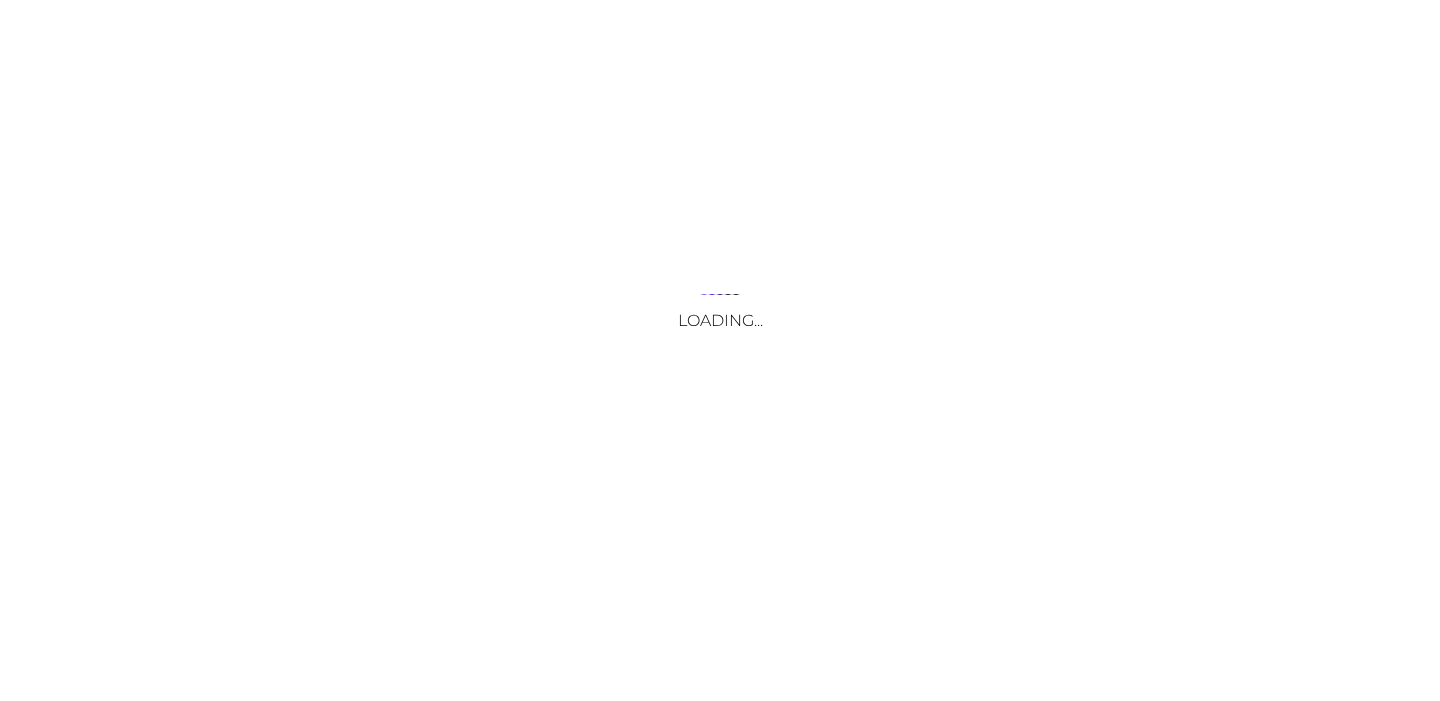 scroll, scrollTop: 0, scrollLeft: 0, axis: both 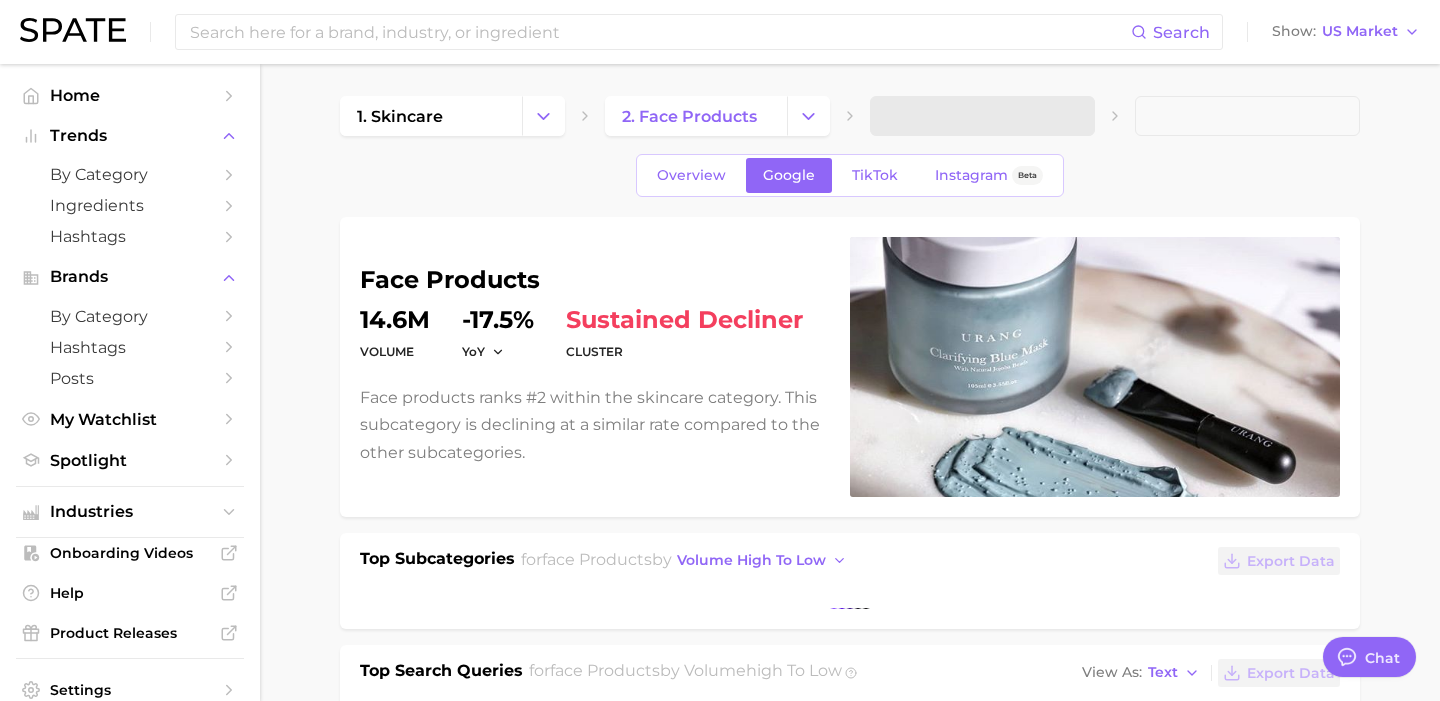 click on "Search Show US Market" at bounding box center [720, 32] 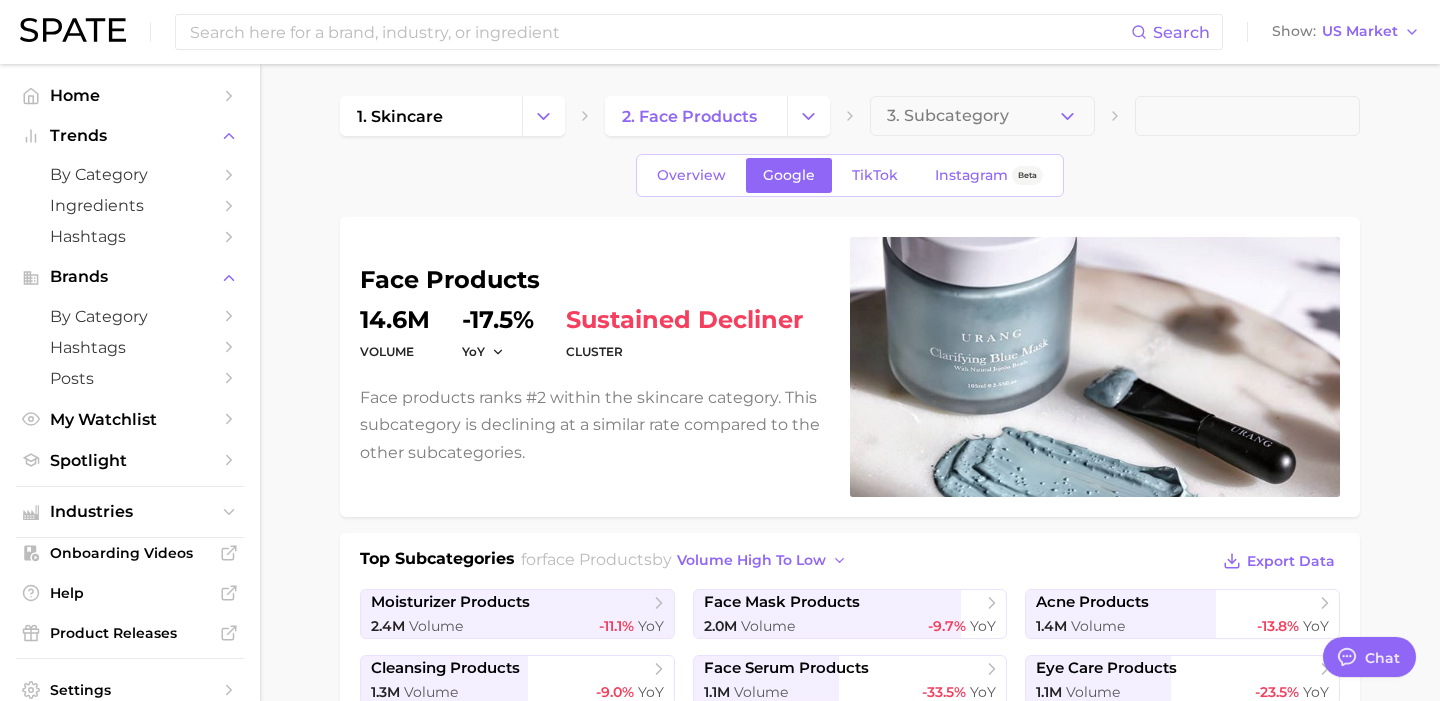 click at bounding box center (73, 30) 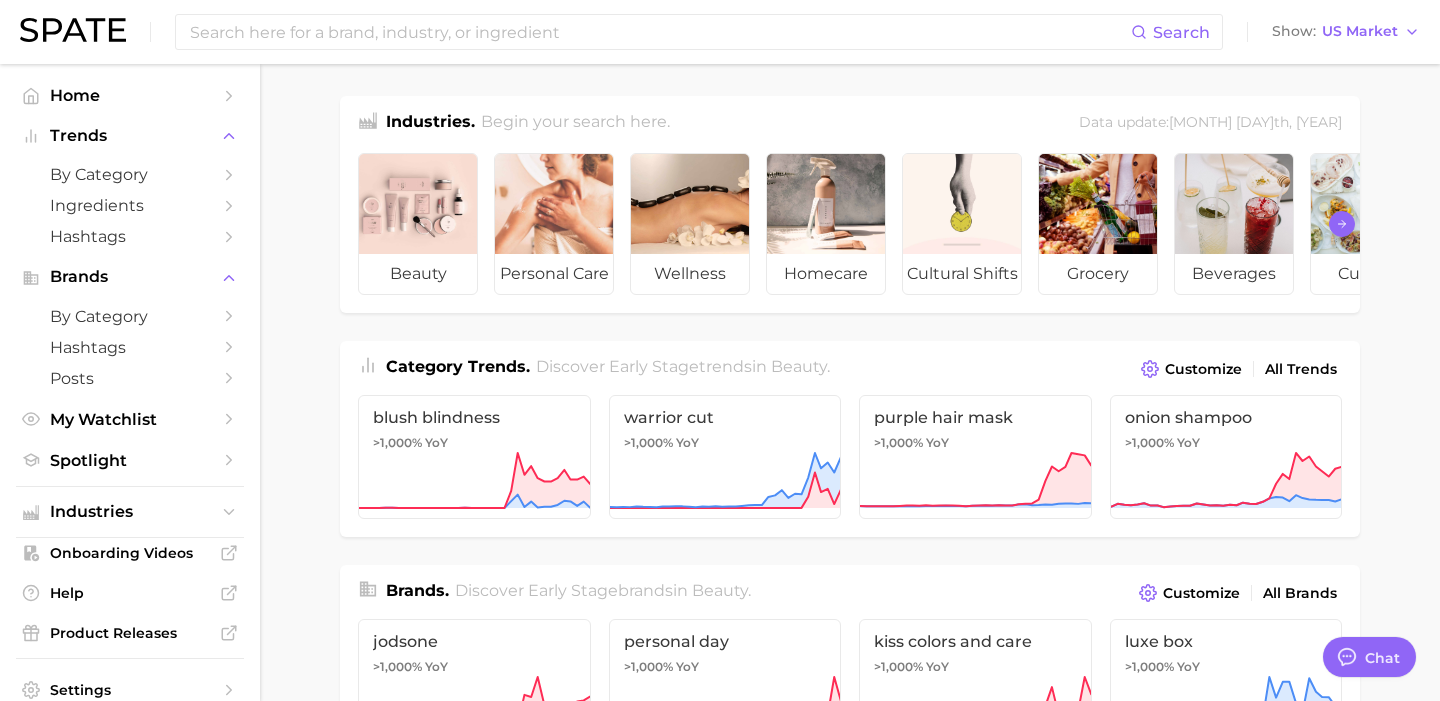 click at bounding box center [1342, 224] 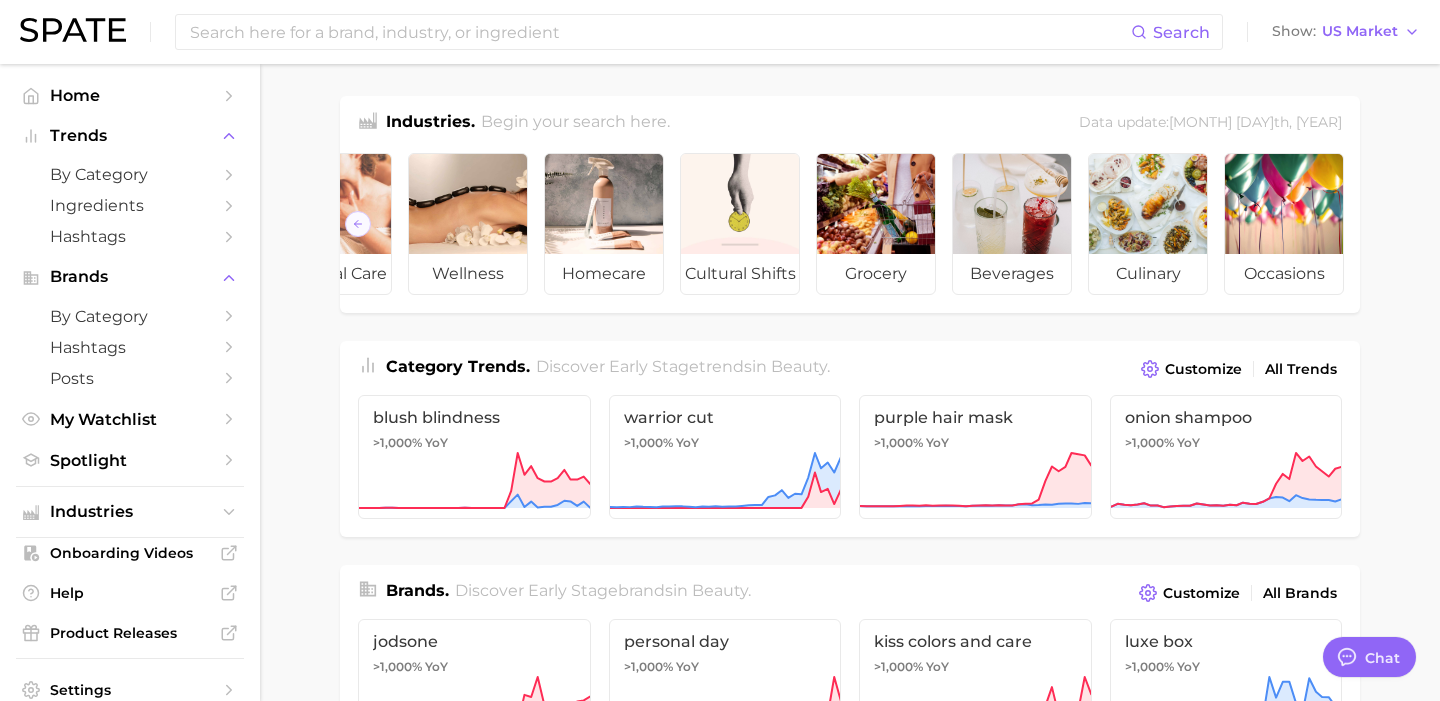 scroll, scrollTop: 0, scrollLeft: 224, axis: horizontal 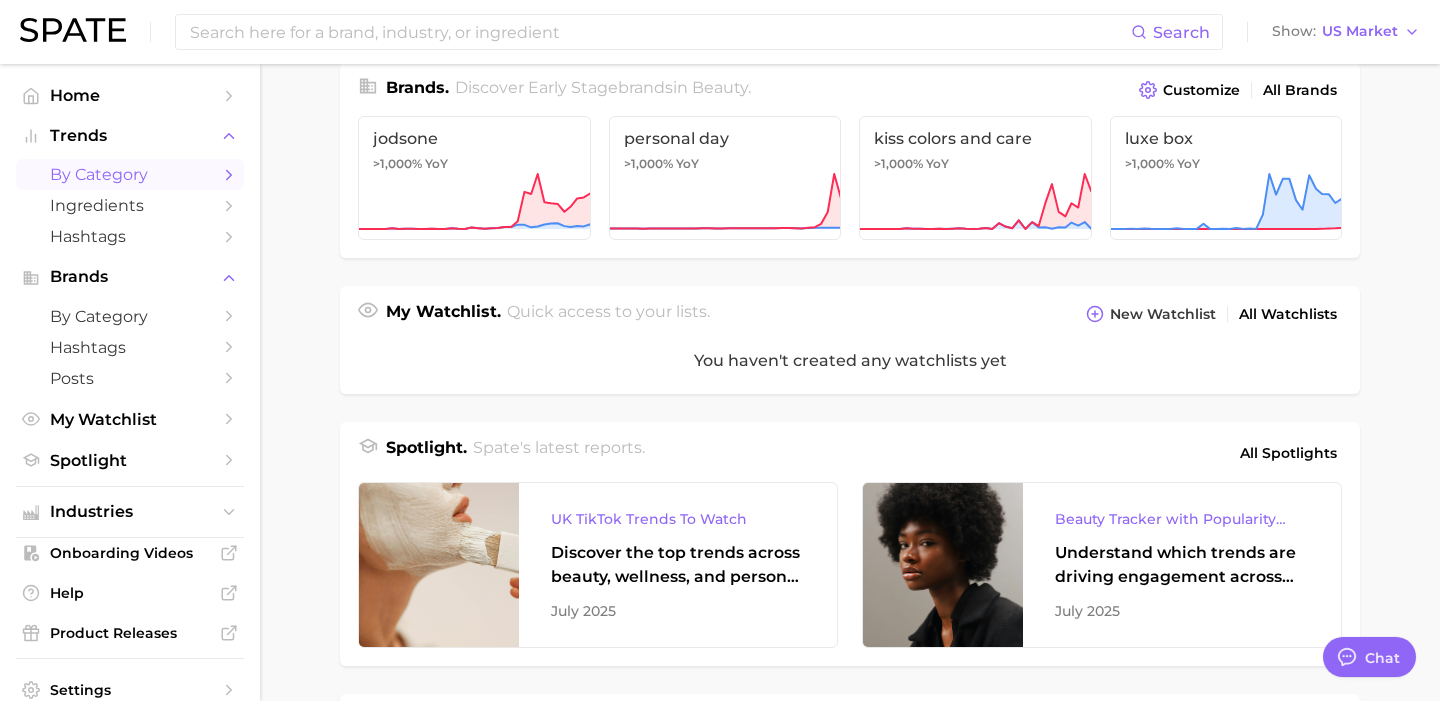 click on "by Category" at bounding box center (130, 174) 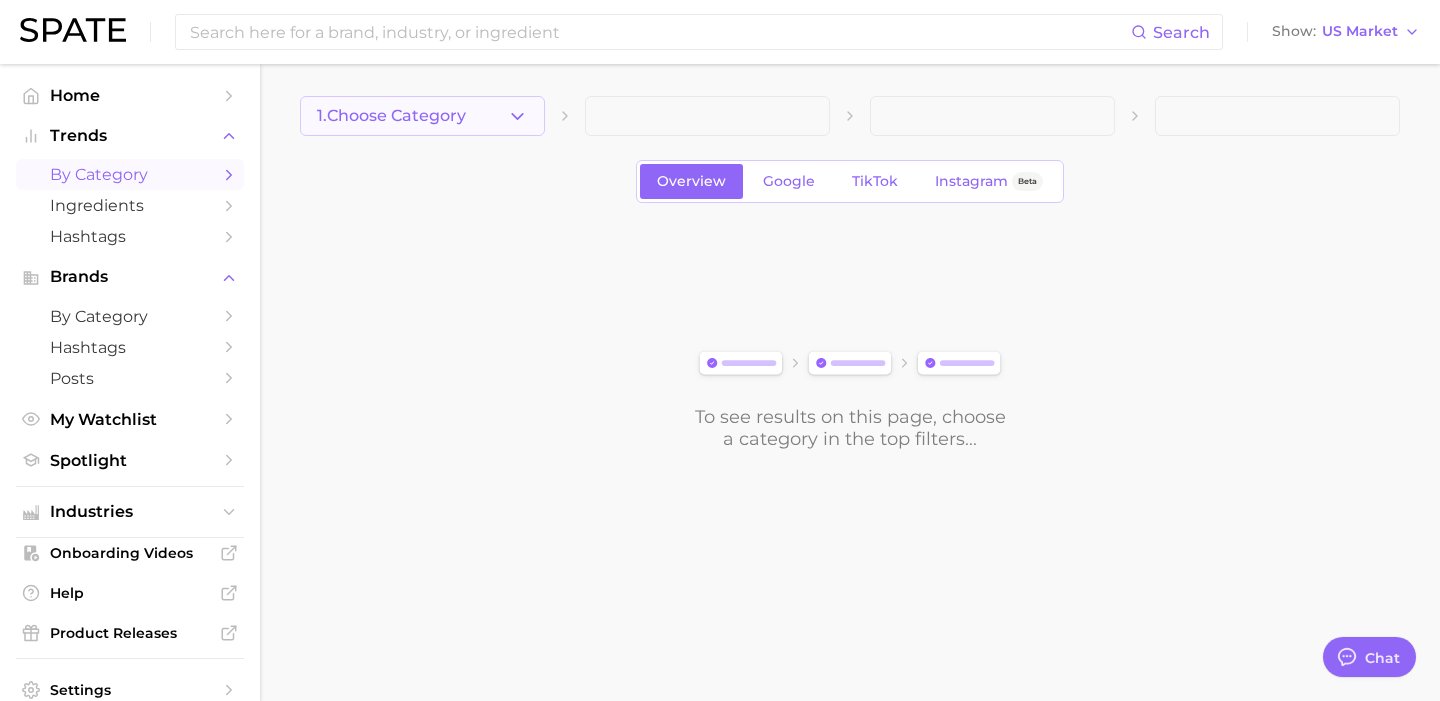 click 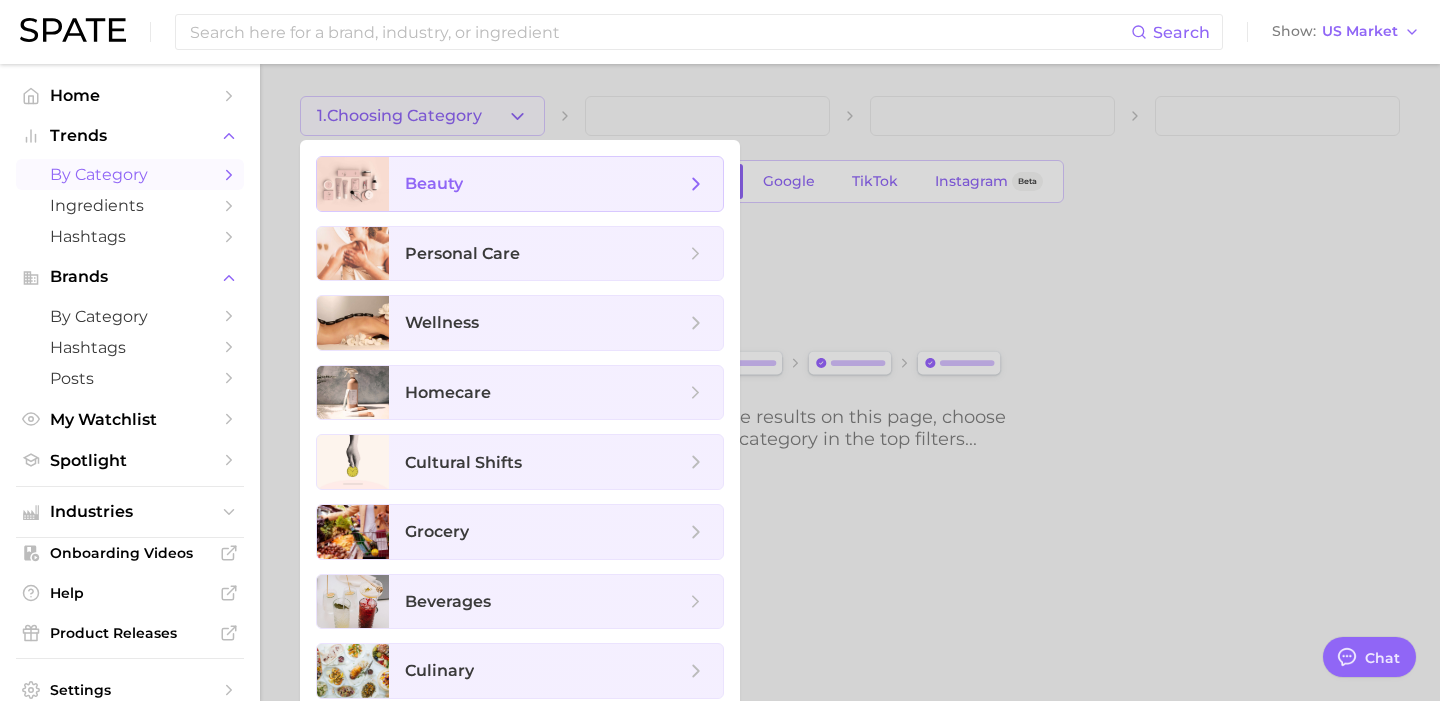 click on "beauty" at bounding box center [556, 184] 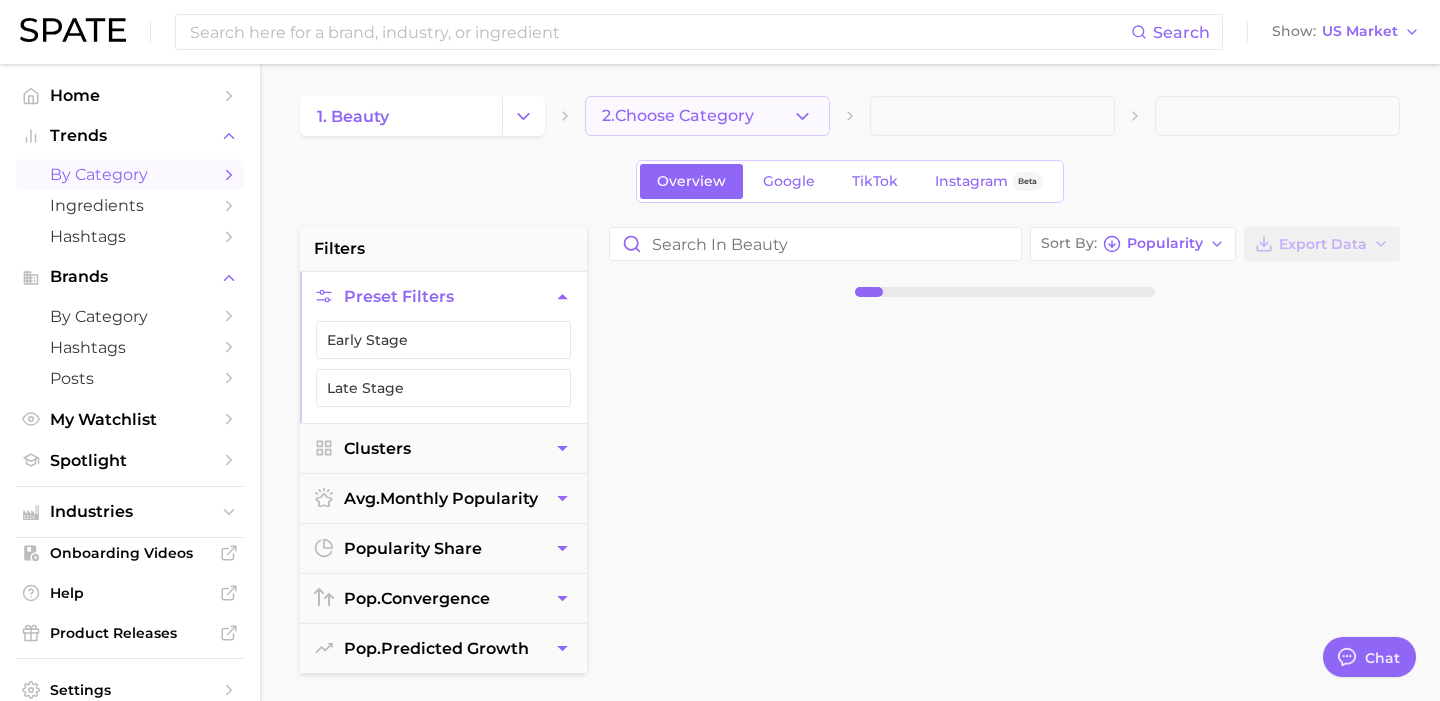 click on "2.  Choose Category" at bounding box center (707, 116) 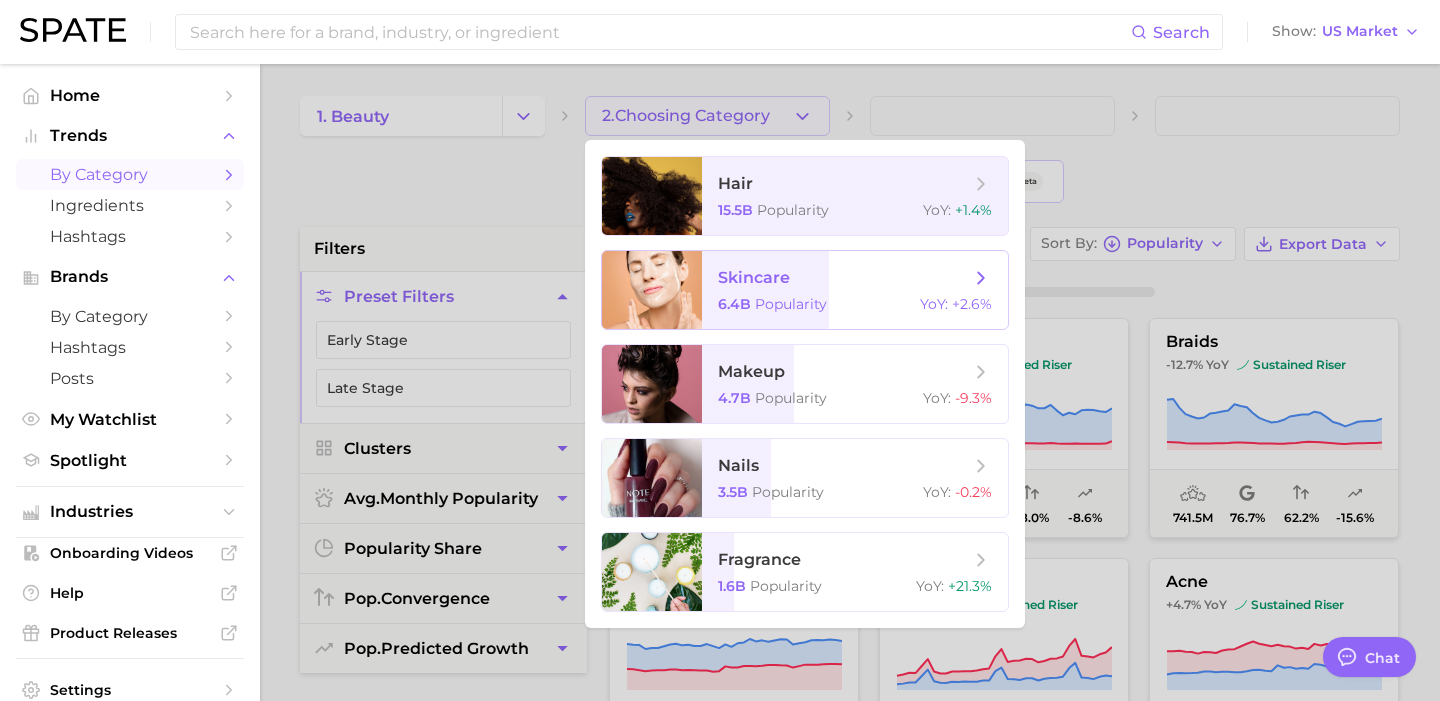 click on "skincare 6.4b   Popularity YoY :   +2.6%" at bounding box center [855, 290] 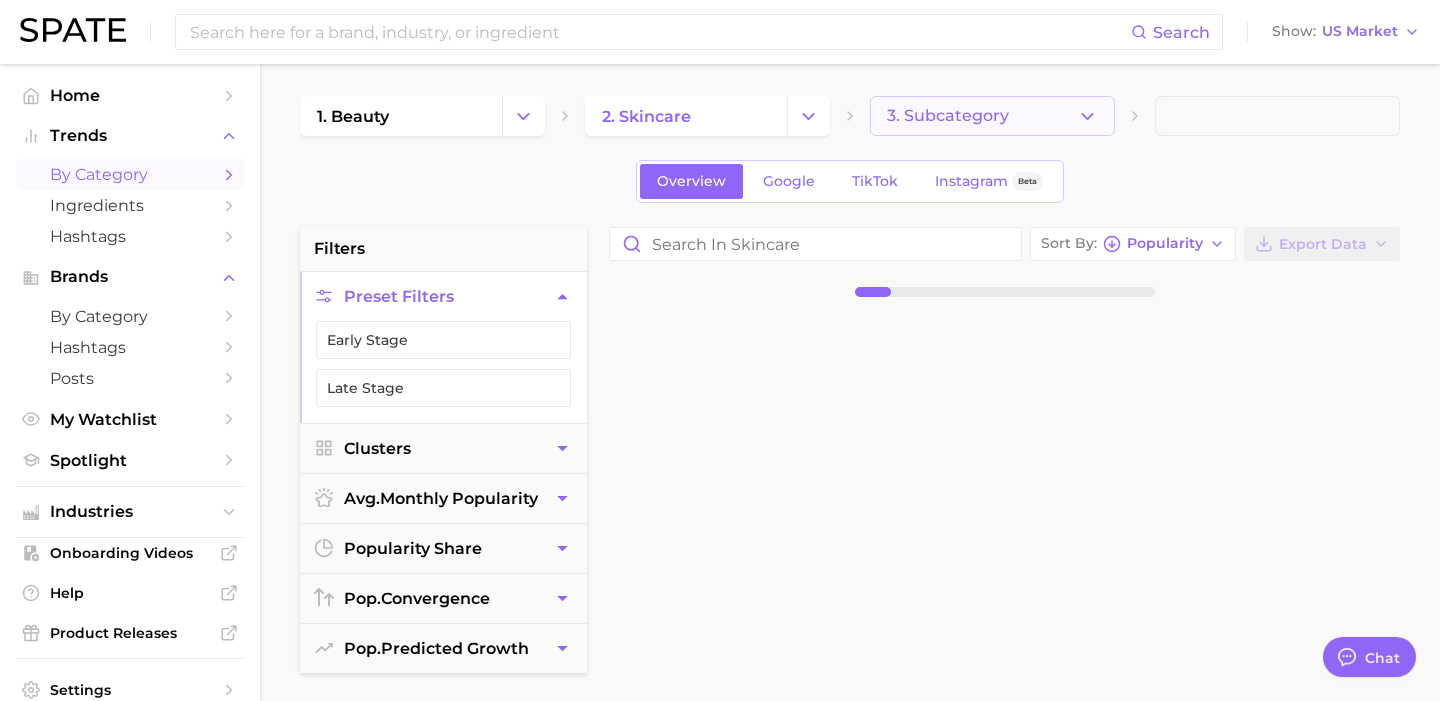 click on "3. Subcategory" at bounding box center [948, 116] 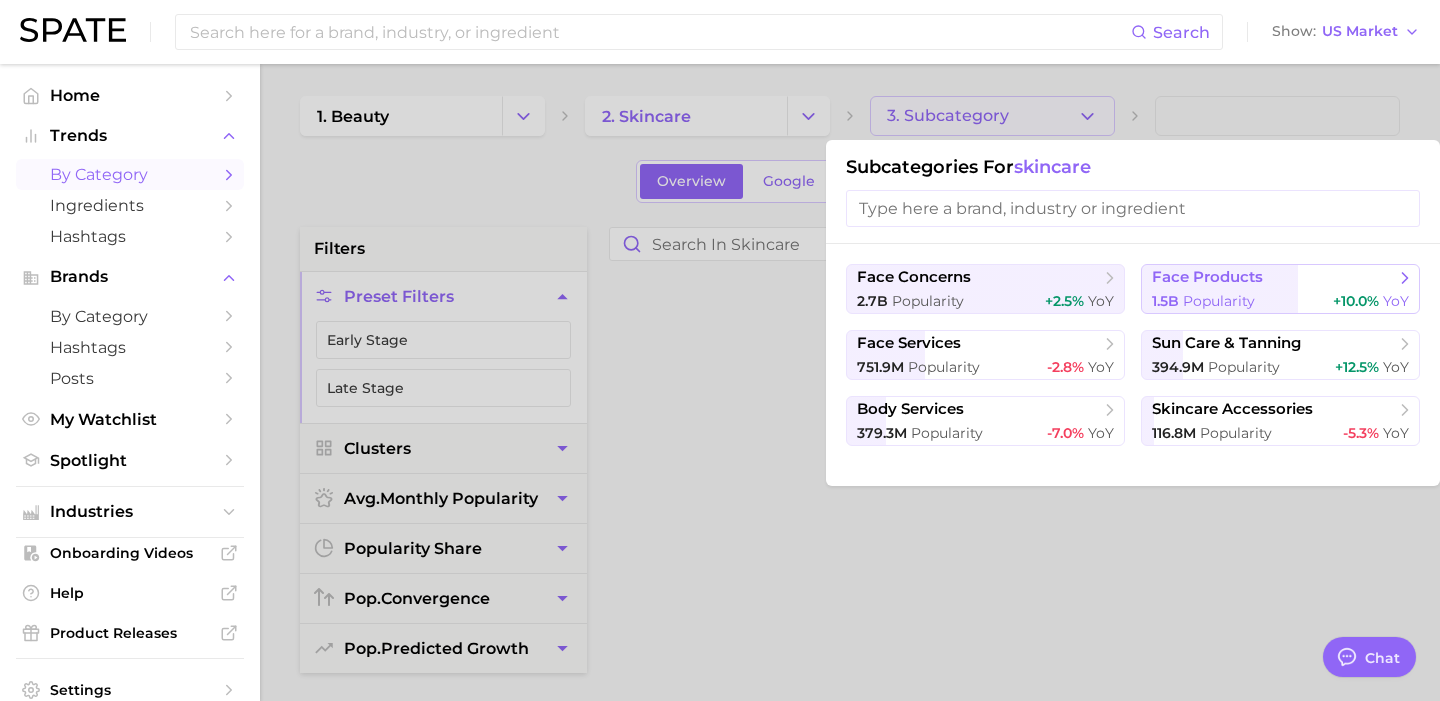 click on "Popularity" at bounding box center [1219, 301] 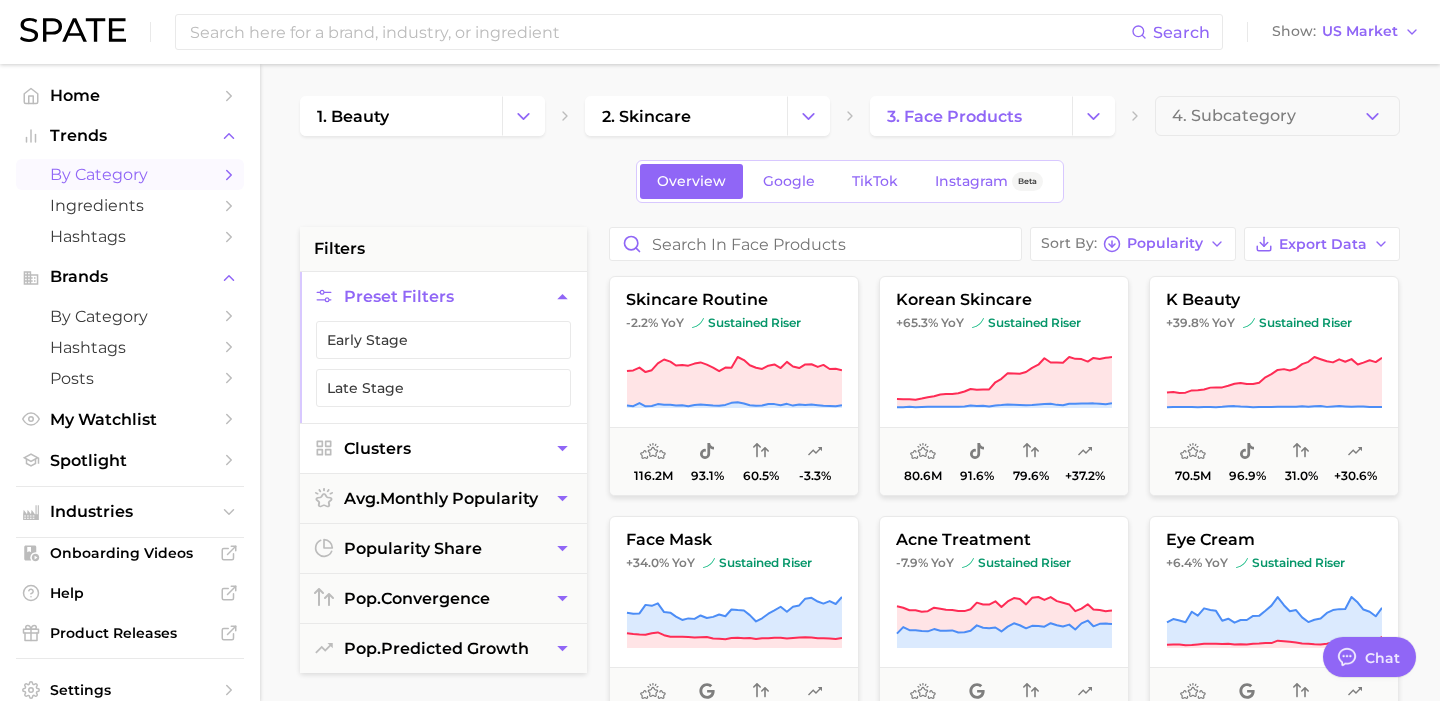 click on "Clusters" at bounding box center [443, 448] 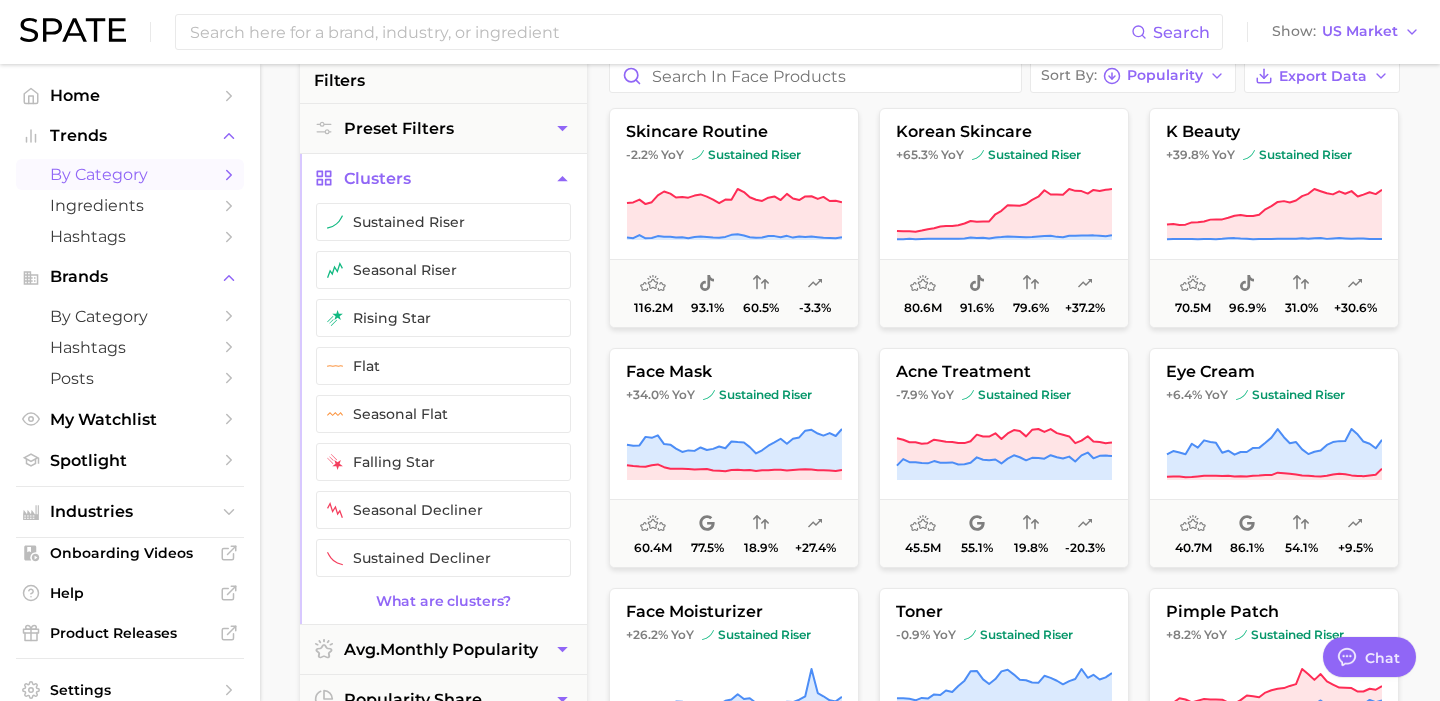 scroll, scrollTop: 196, scrollLeft: 0, axis: vertical 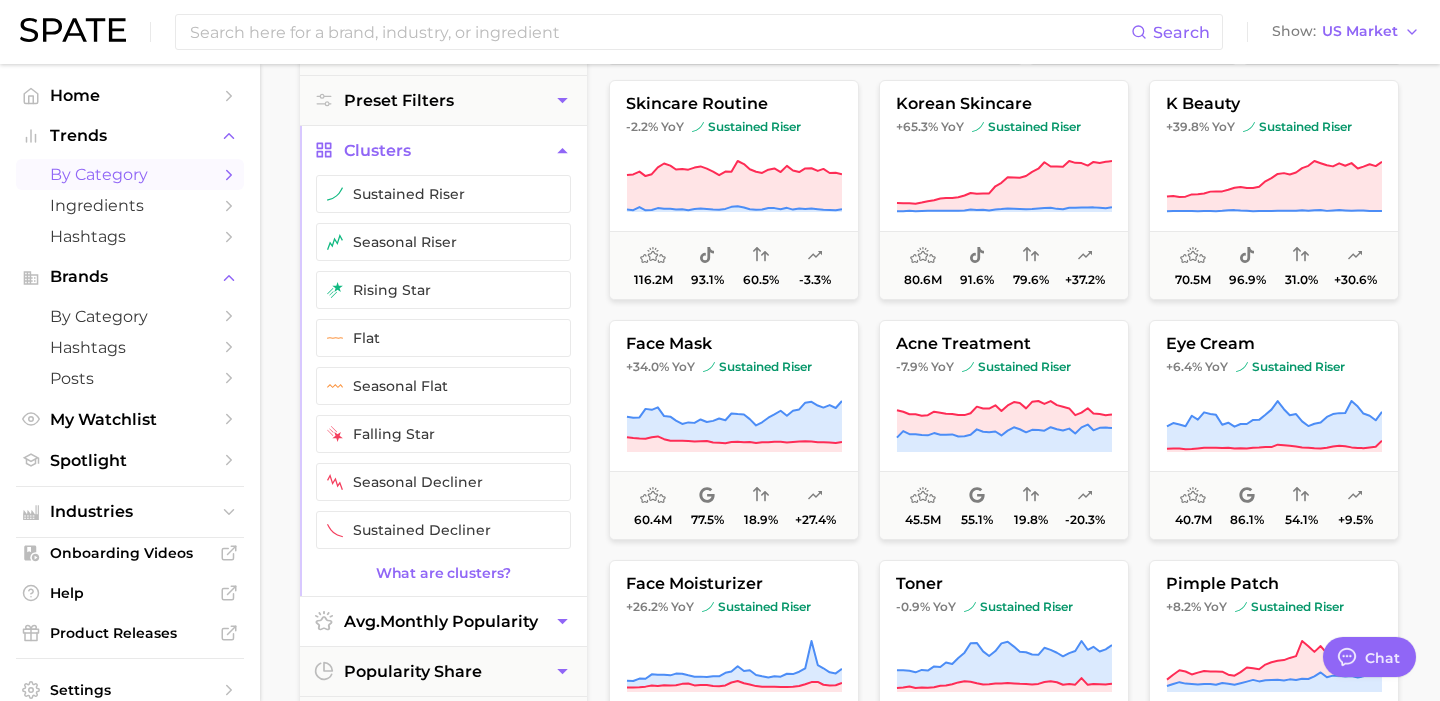 click on "avg.  monthly popularity" at bounding box center [441, 621] 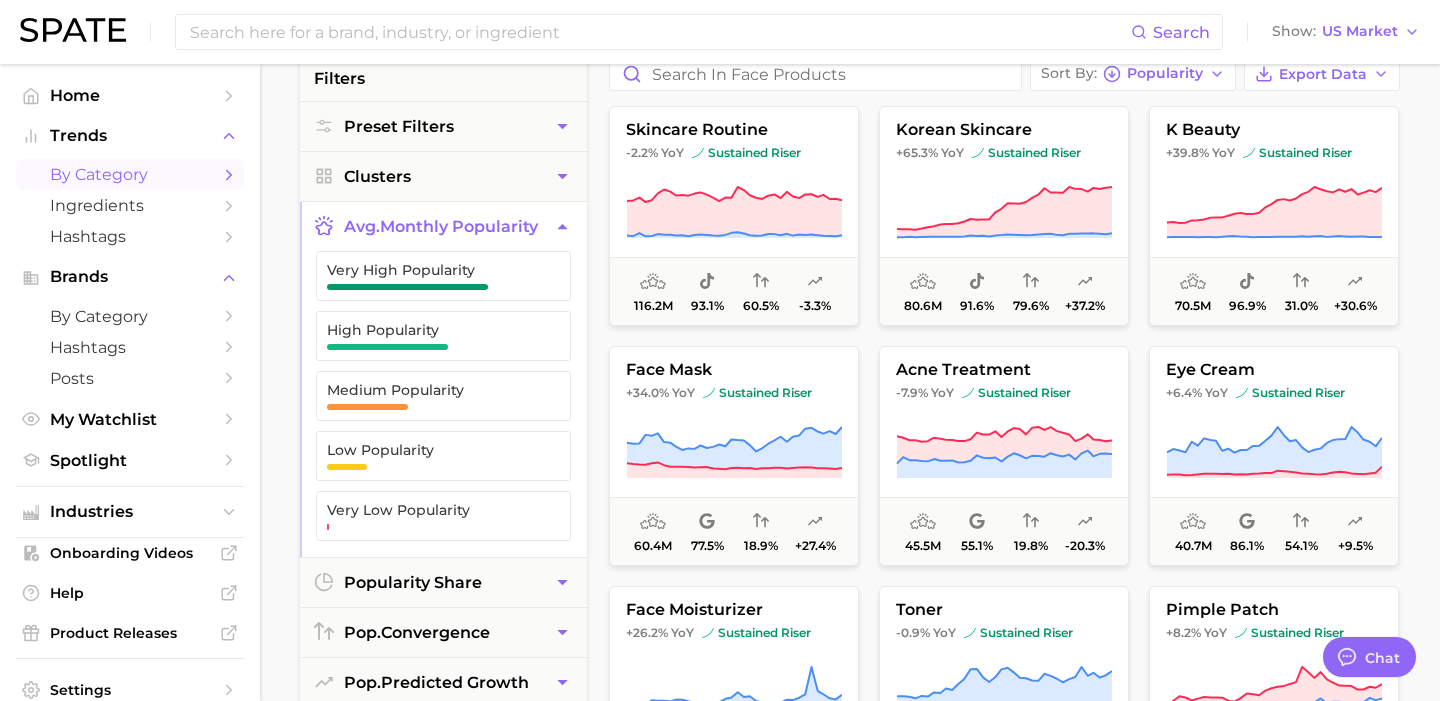 scroll, scrollTop: 202, scrollLeft: 0, axis: vertical 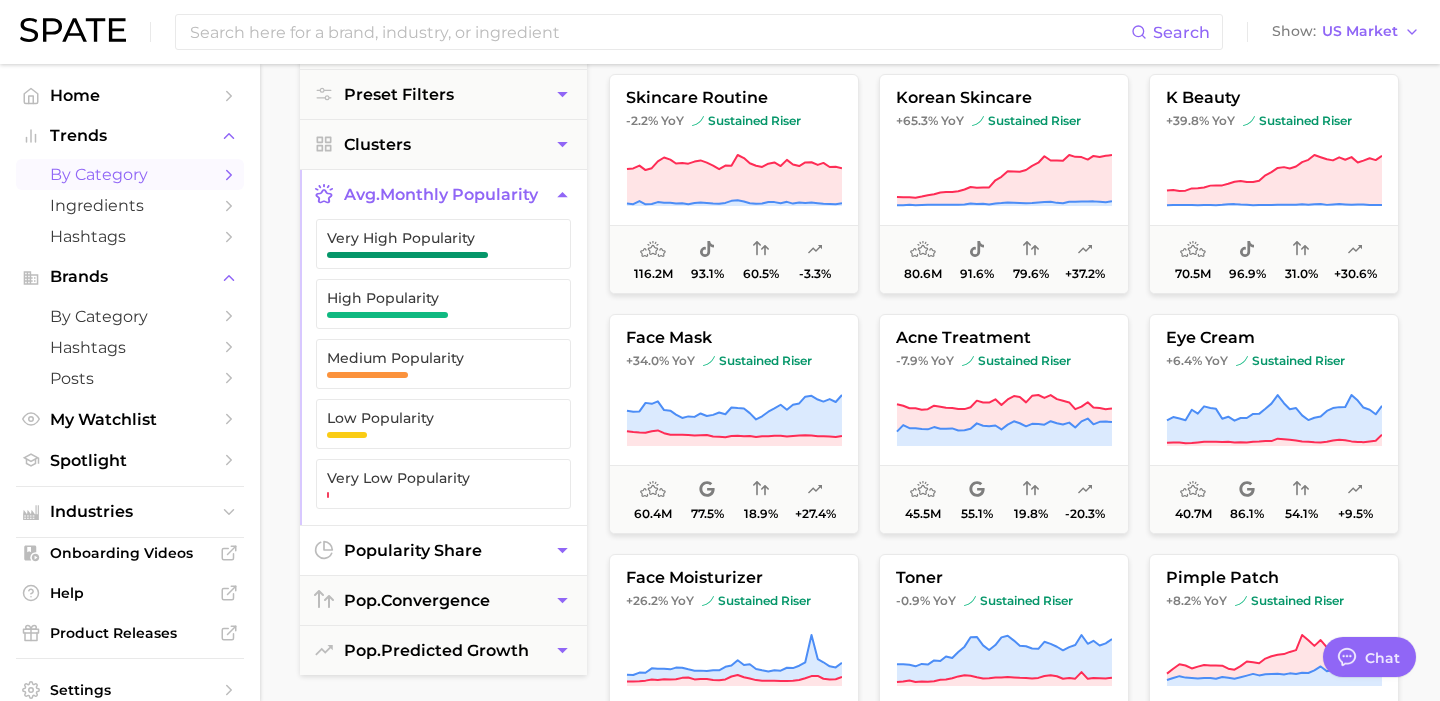 click on "popularity share" at bounding box center (443, 550) 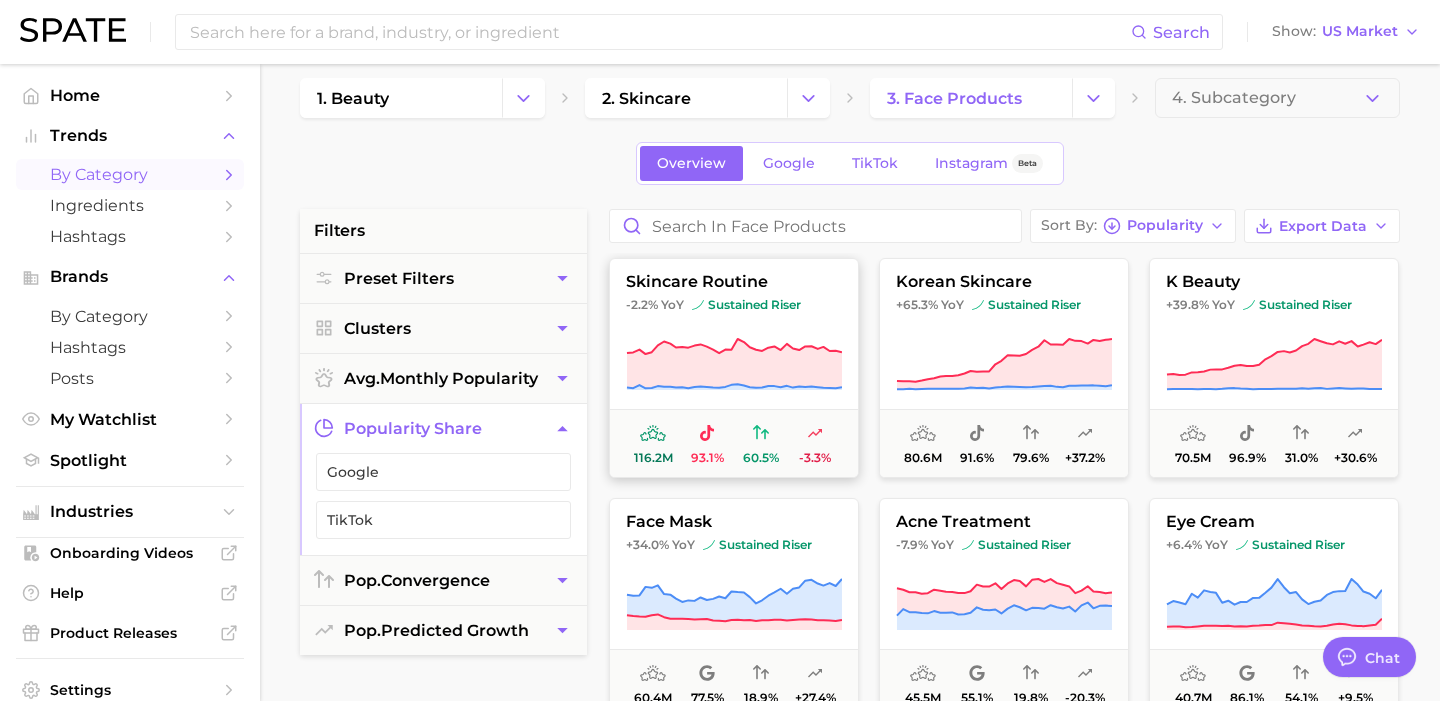 scroll, scrollTop: 0, scrollLeft: 0, axis: both 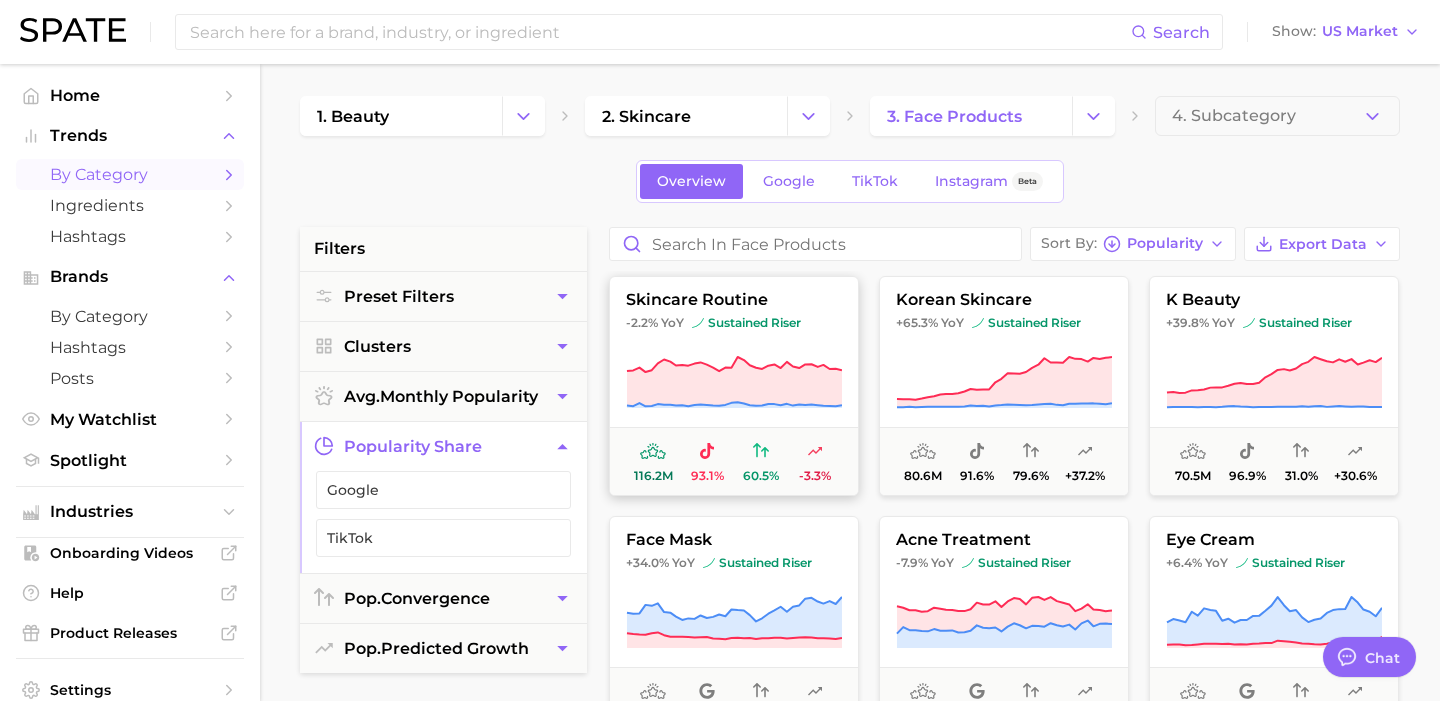 click 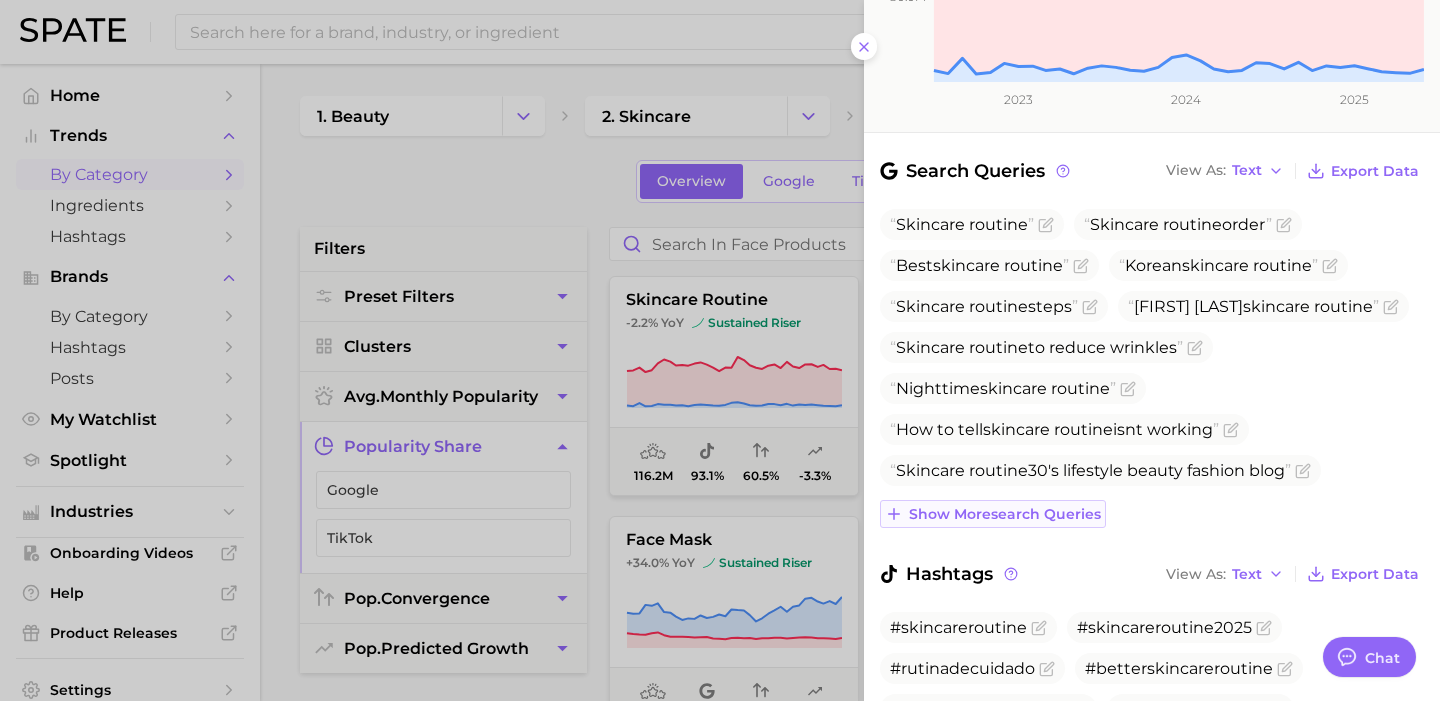 click on "Show more  search queries" at bounding box center [1005, 514] 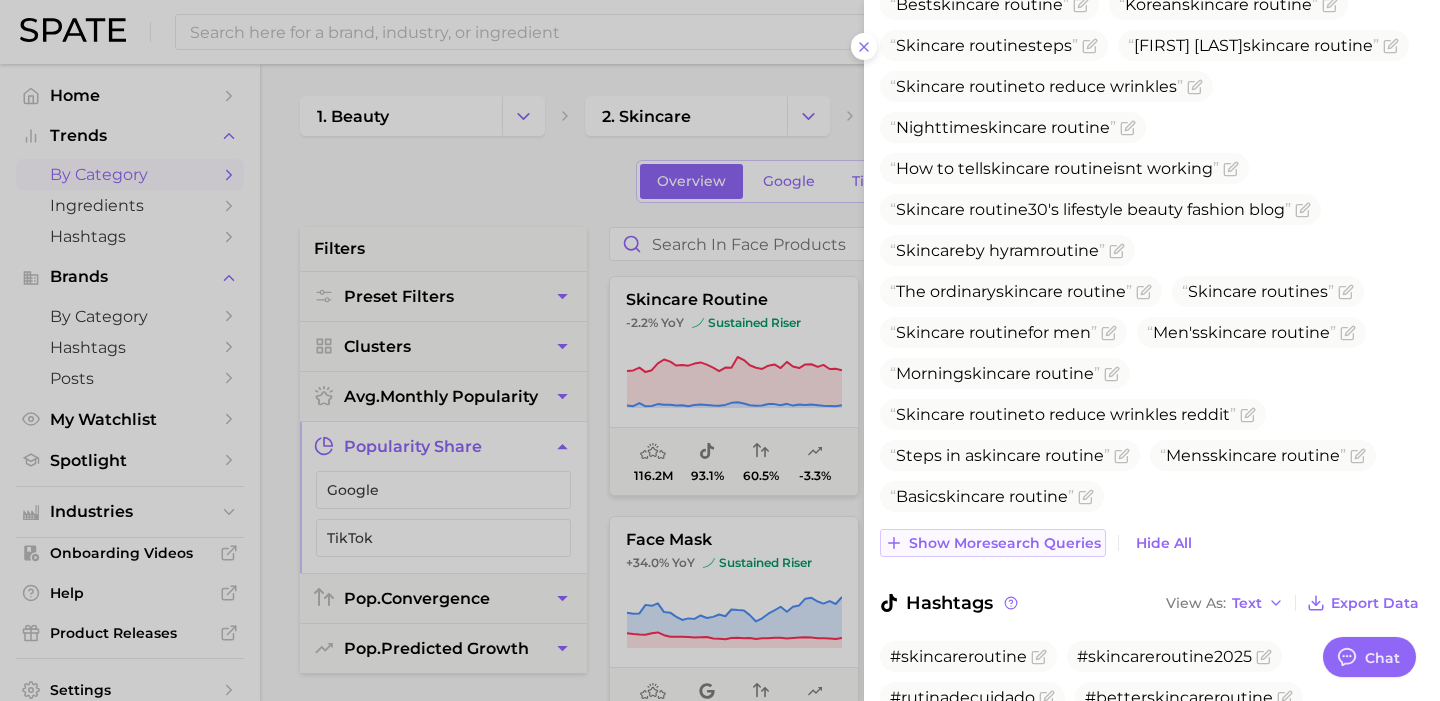 scroll, scrollTop: 1019, scrollLeft: 0, axis: vertical 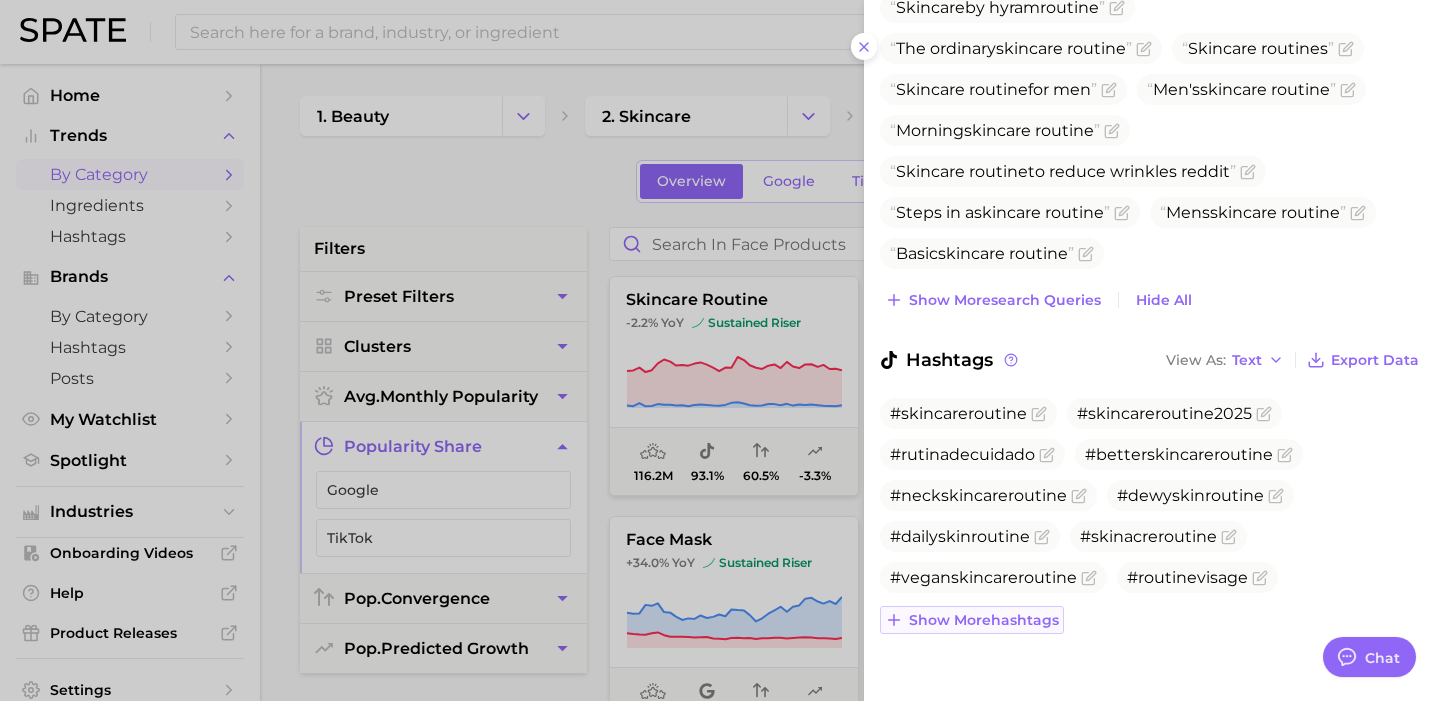 click on "Show more  hashtags" at bounding box center (972, 620) 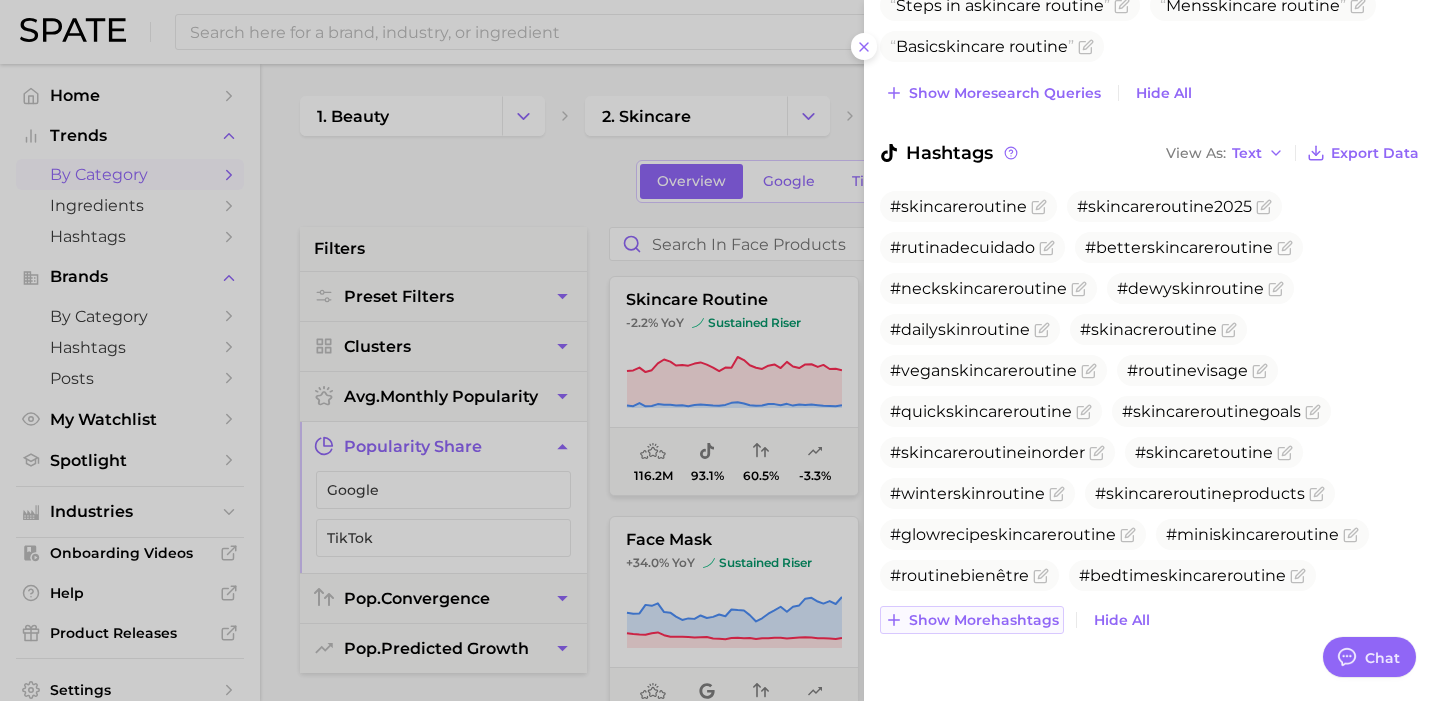 scroll, scrollTop: 0, scrollLeft: 0, axis: both 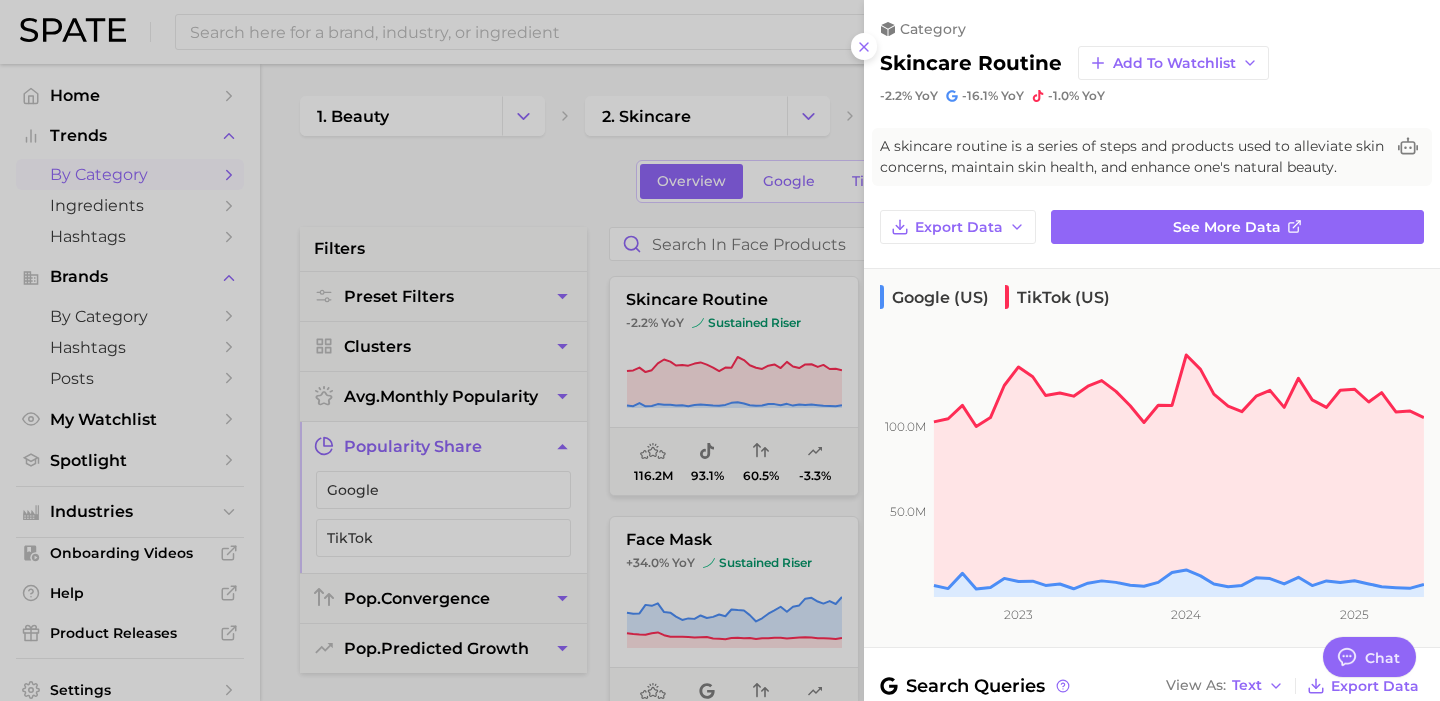 click at bounding box center [720, 350] 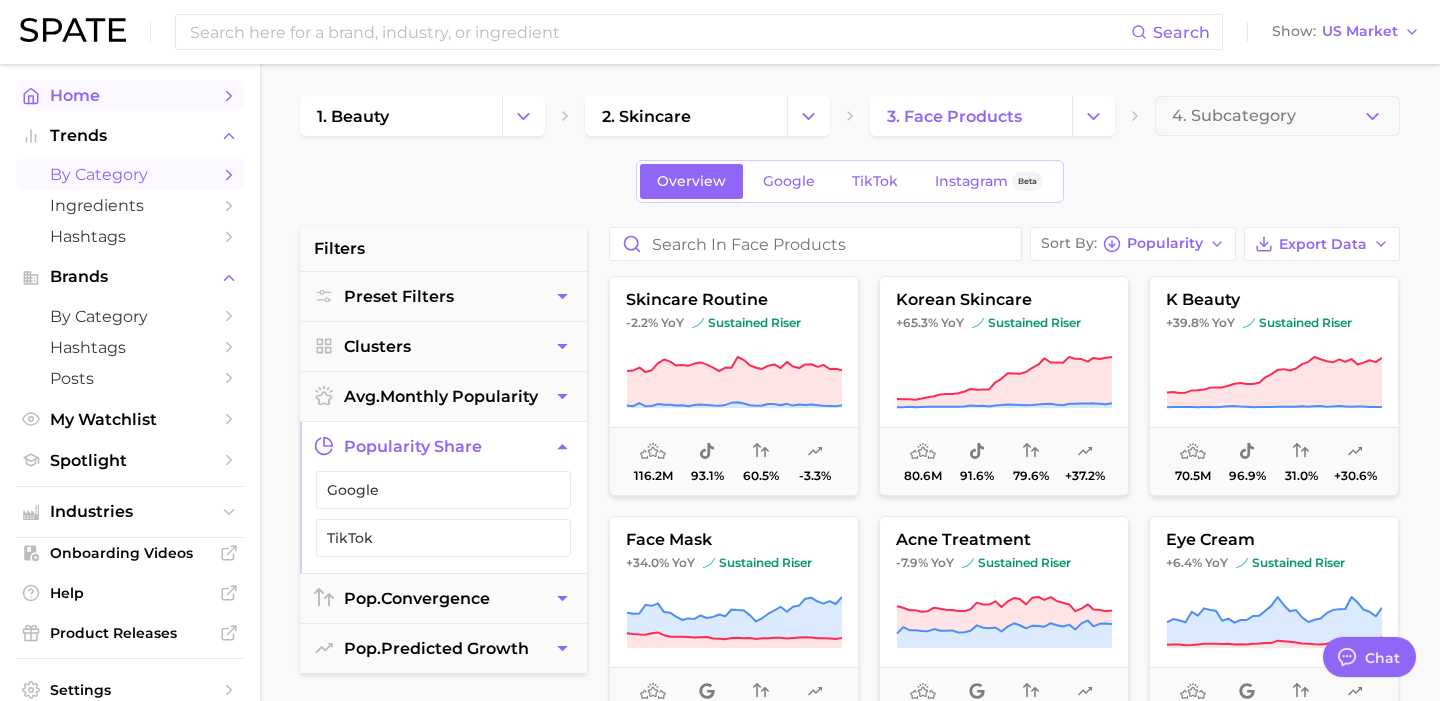 click on "Home" at bounding box center [130, 95] 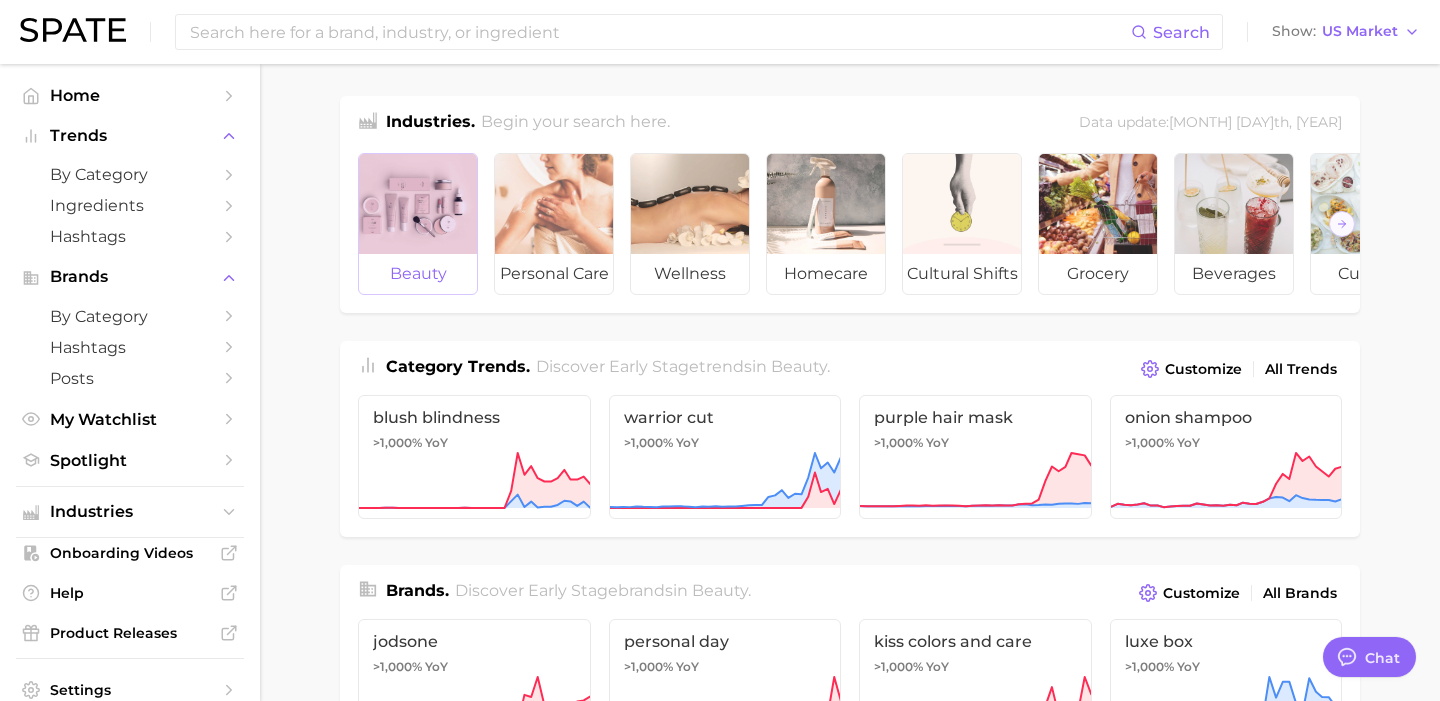 click at bounding box center (418, 204) 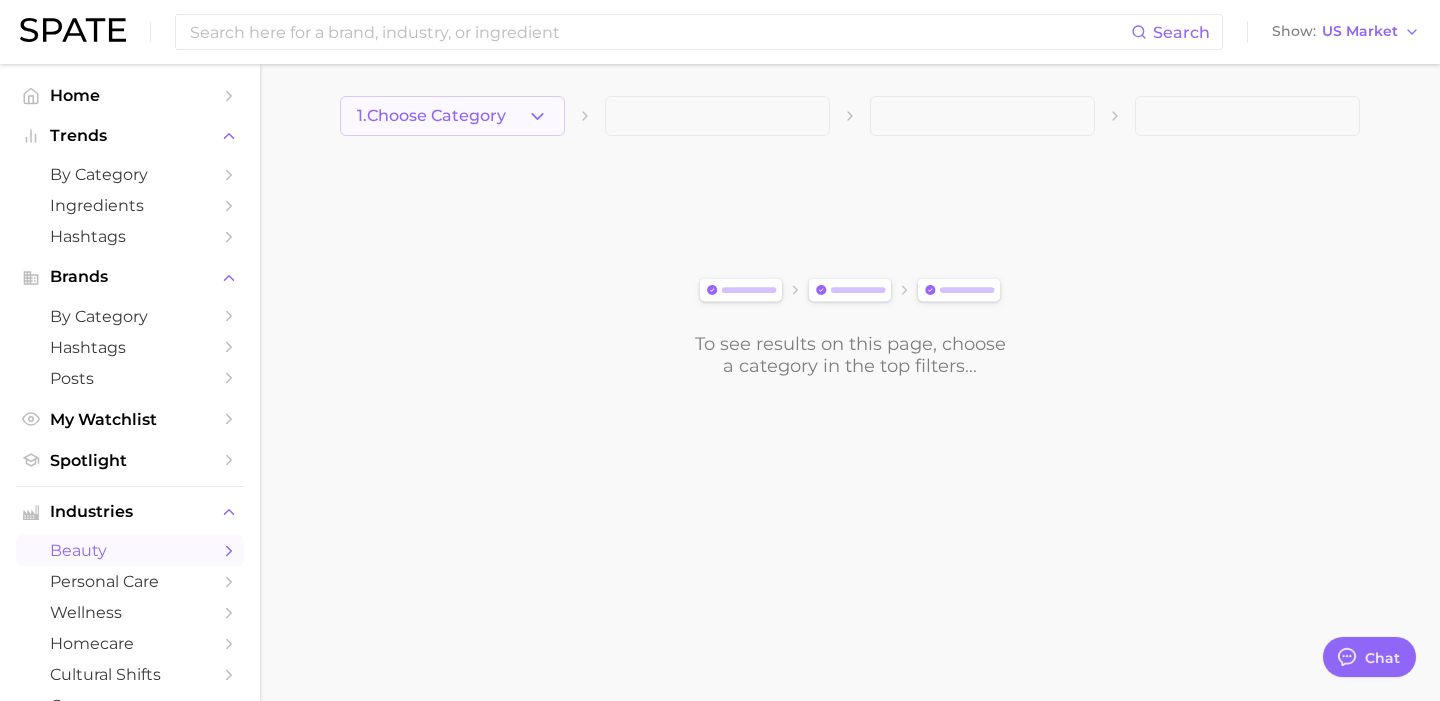 click on "1.  Choose Category" at bounding box center [431, 116] 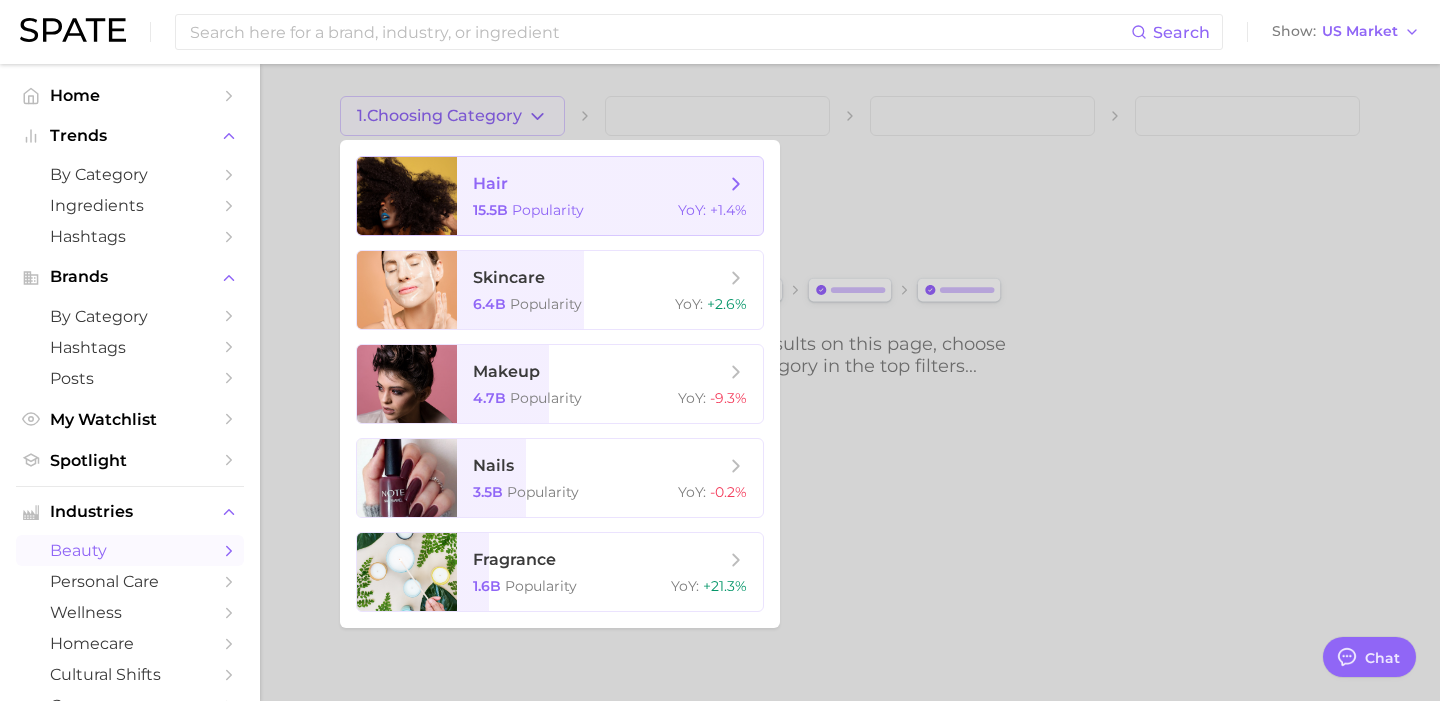 click on "hair" at bounding box center (599, 184) 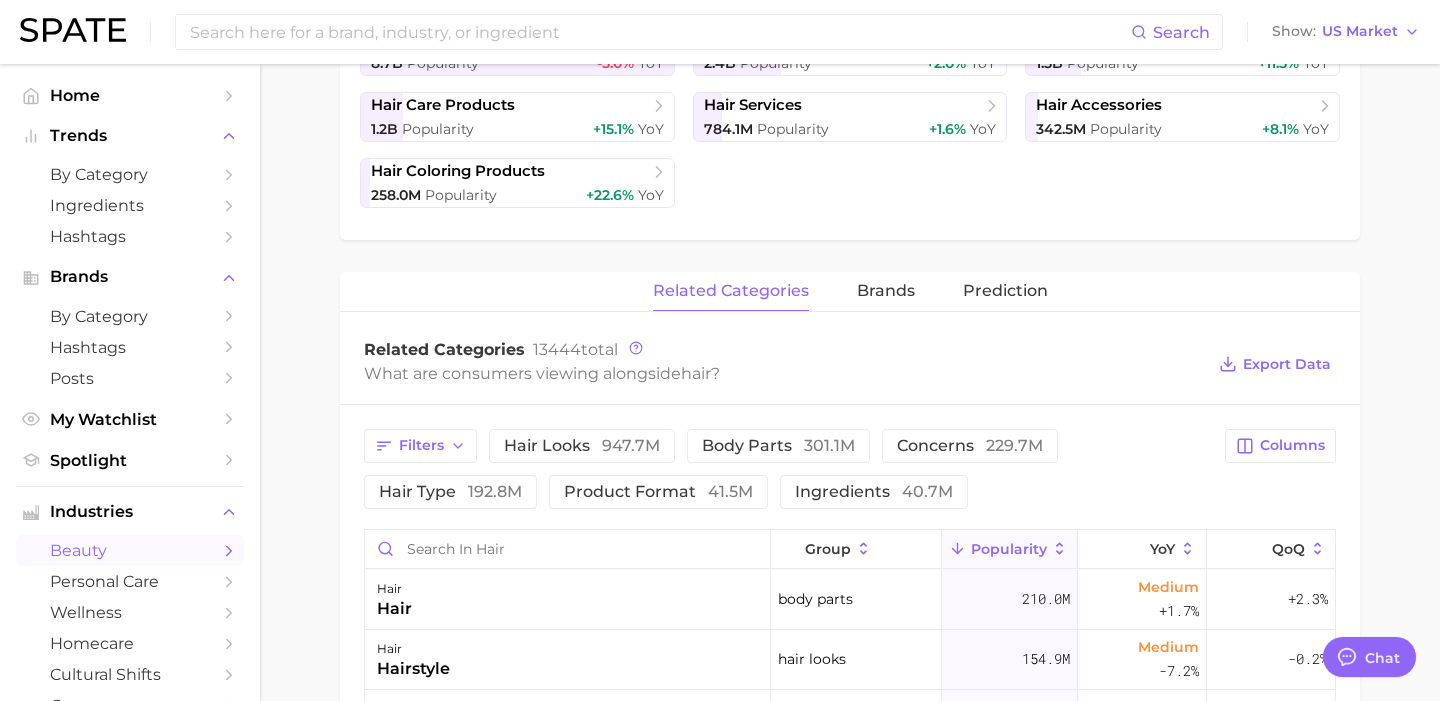 scroll, scrollTop: 673, scrollLeft: 0, axis: vertical 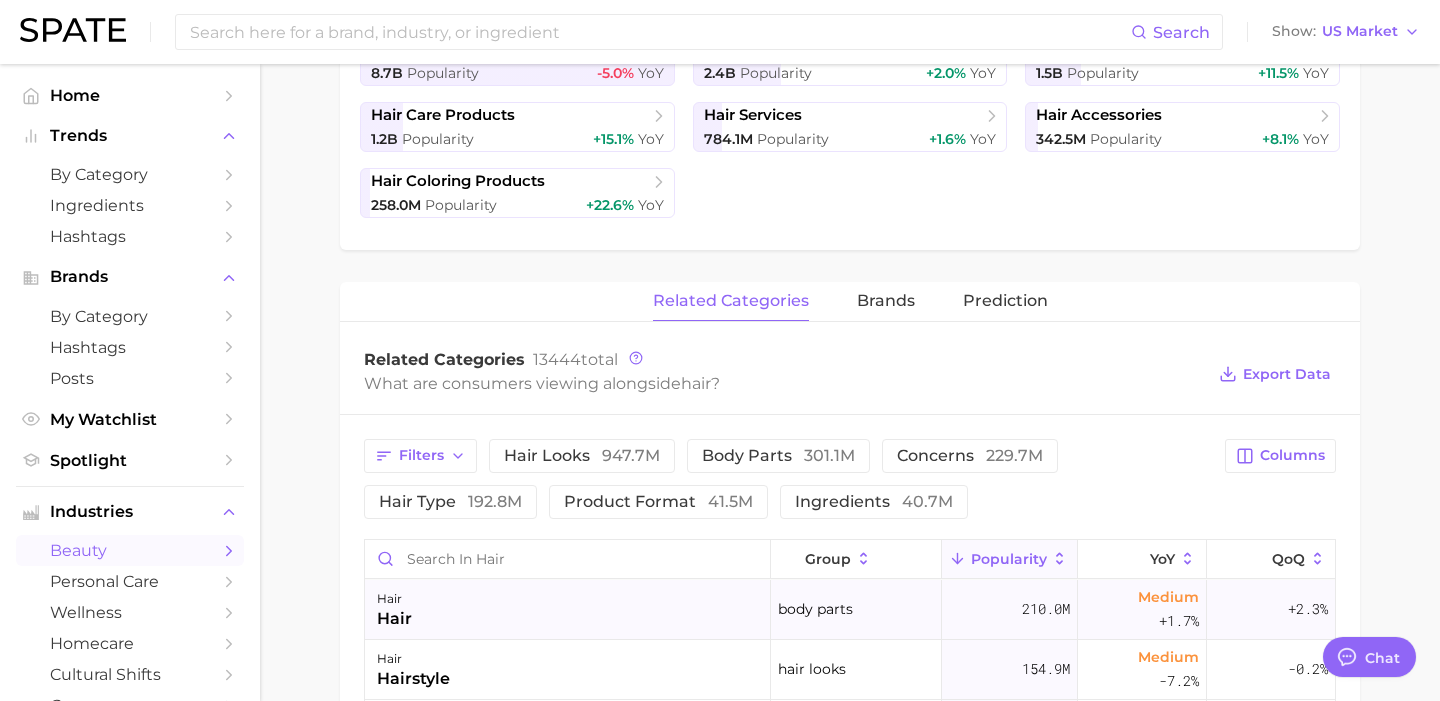 click on "hair hair" at bounding box center (568, 610) 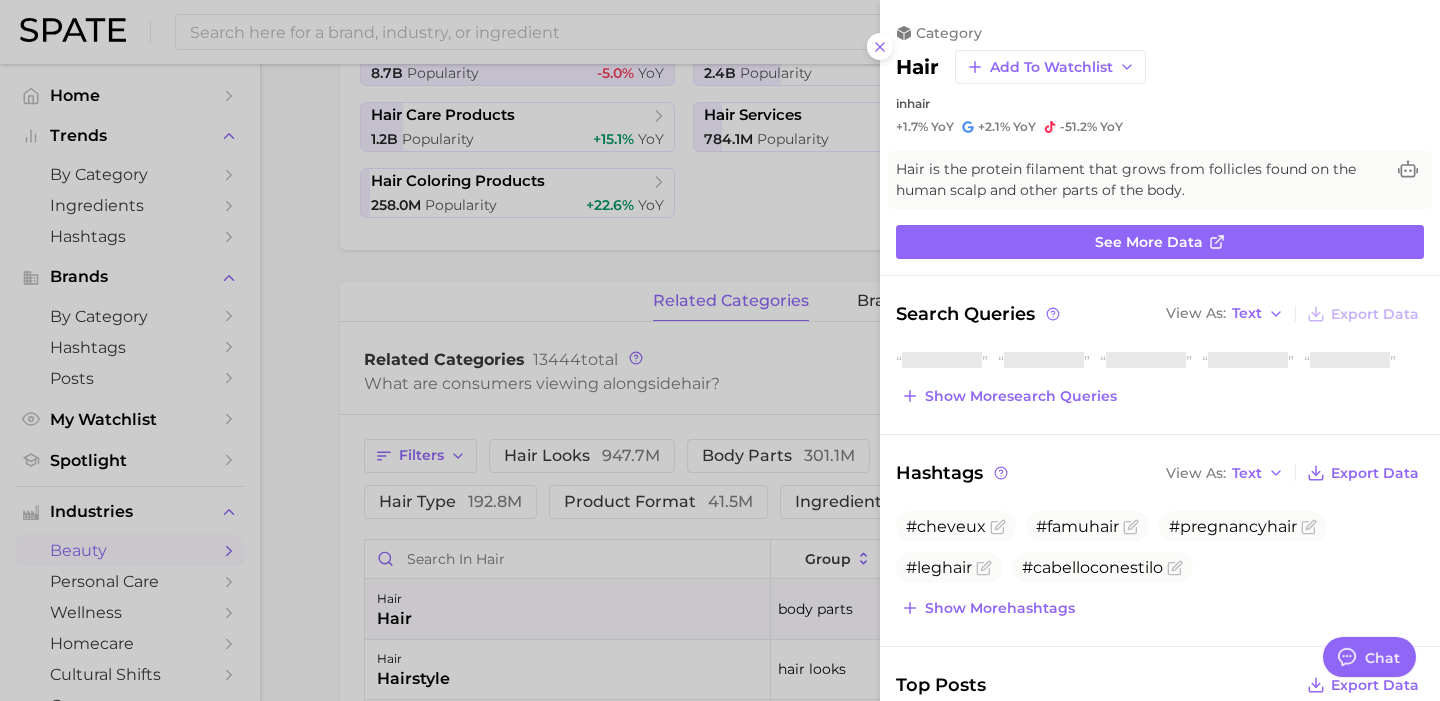 scroll, scrollTop: 0, scrollLeft: 0, axis: both 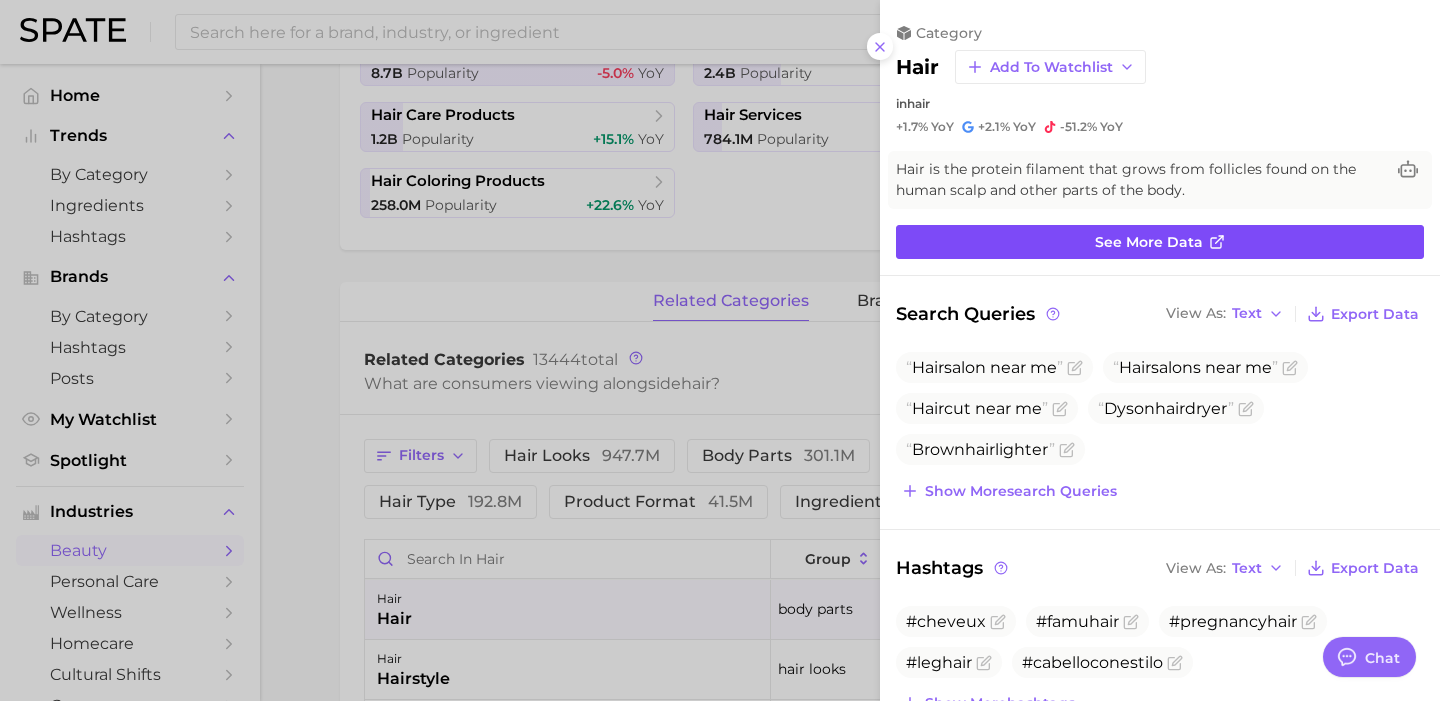 click on "See more data" at bounding box center (1160, 242) 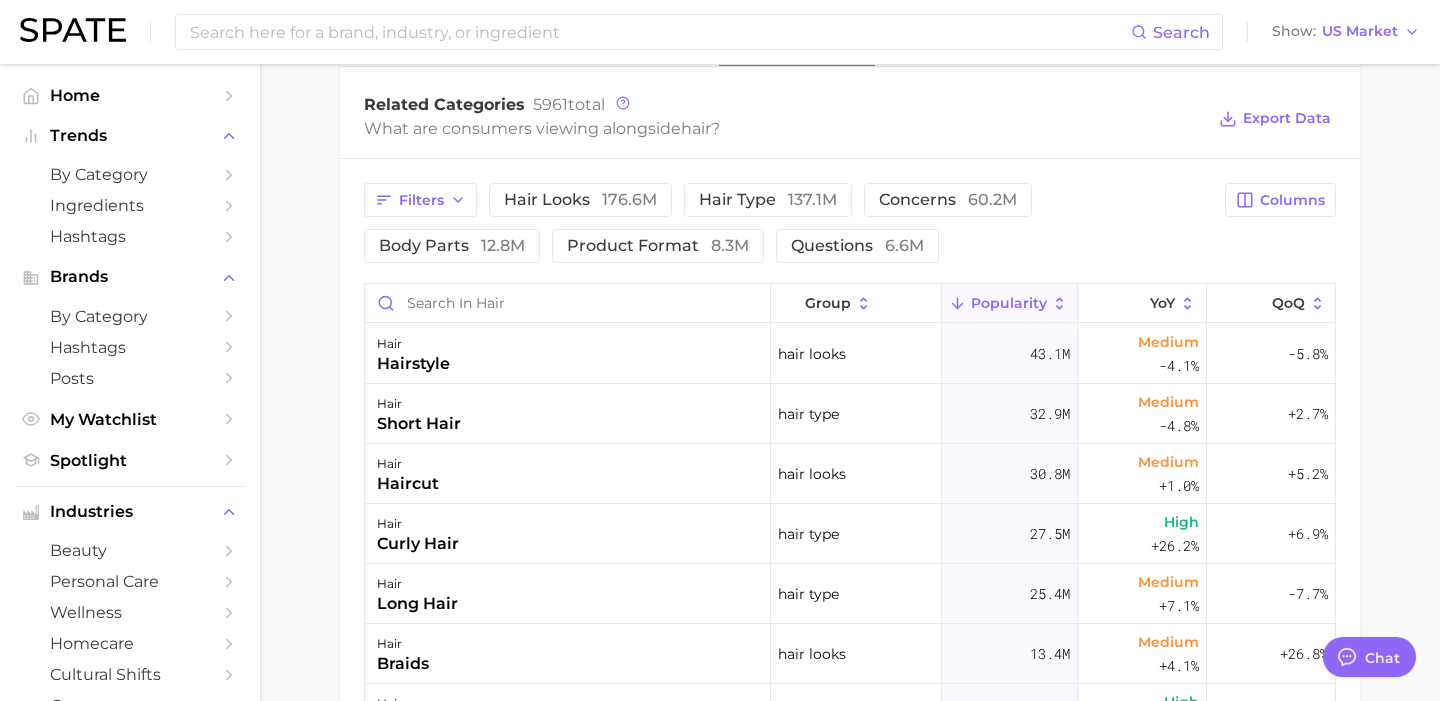 scroll, scrollTop: 988, scrollLeft: 0, axis: vertical 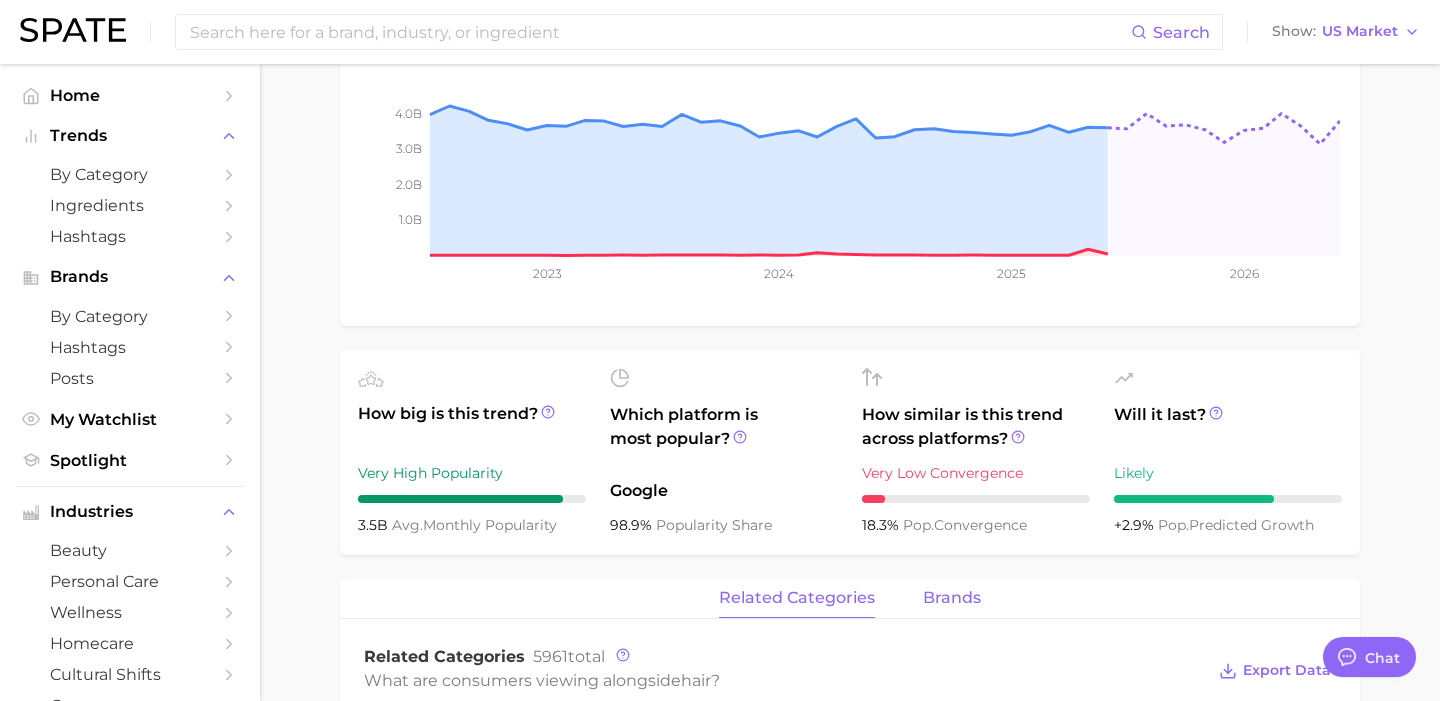 click on "brands" at bounding box center (952, 598) 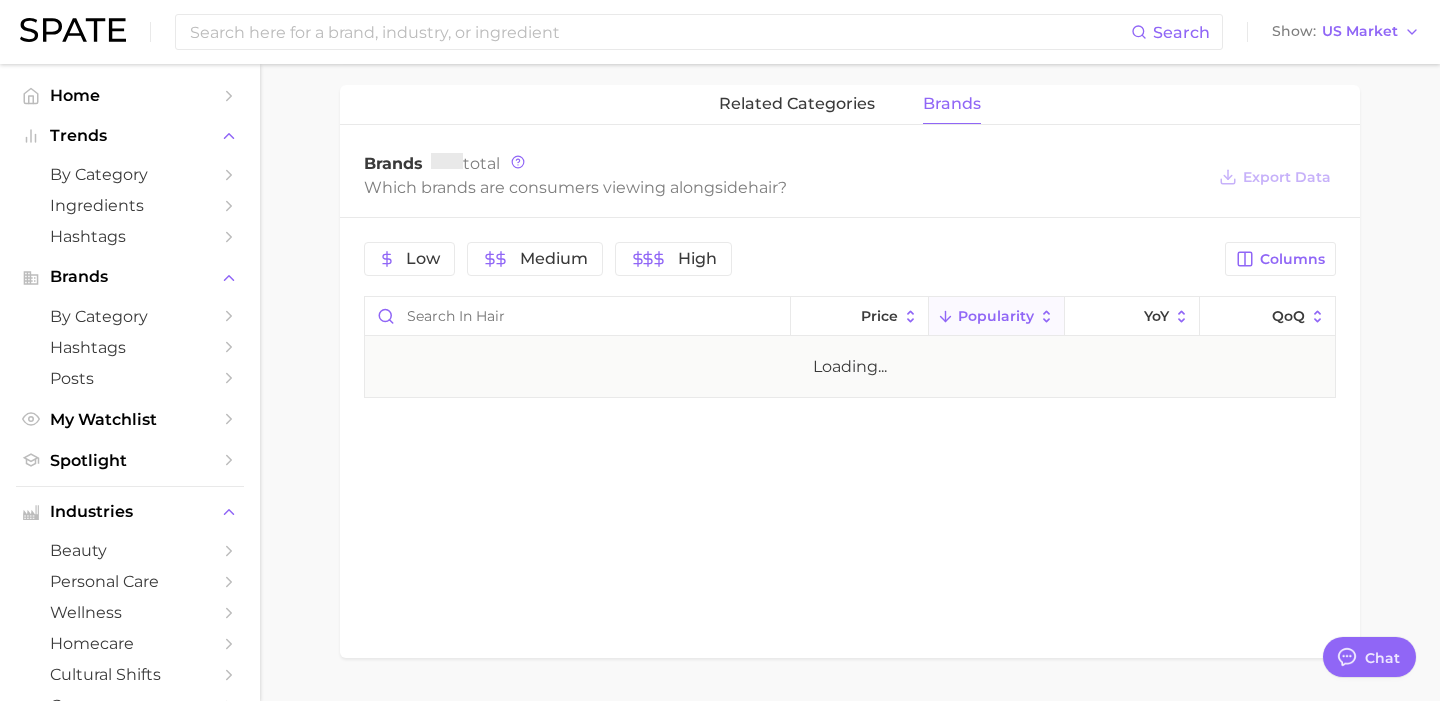 scroll, scrollTop: 0, scrollLeft: 0, axis: both 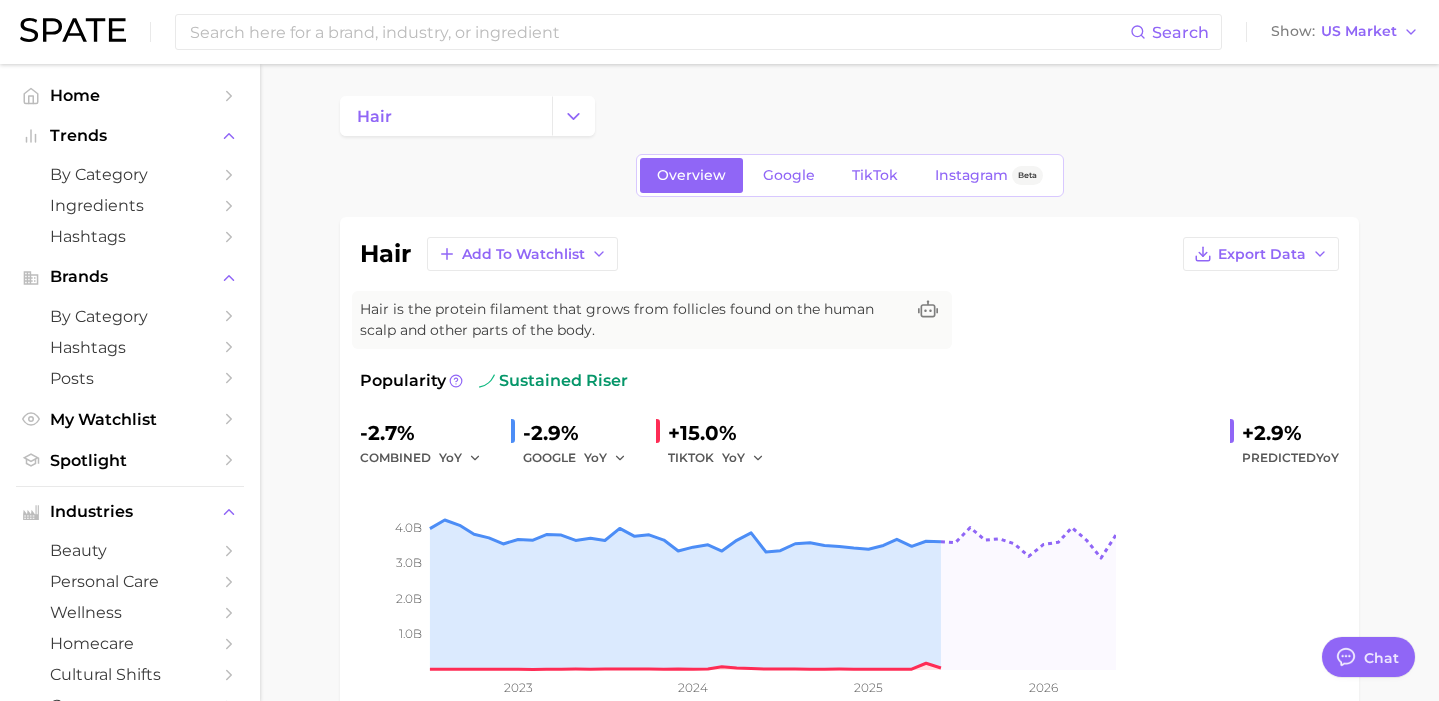 type on "x" 